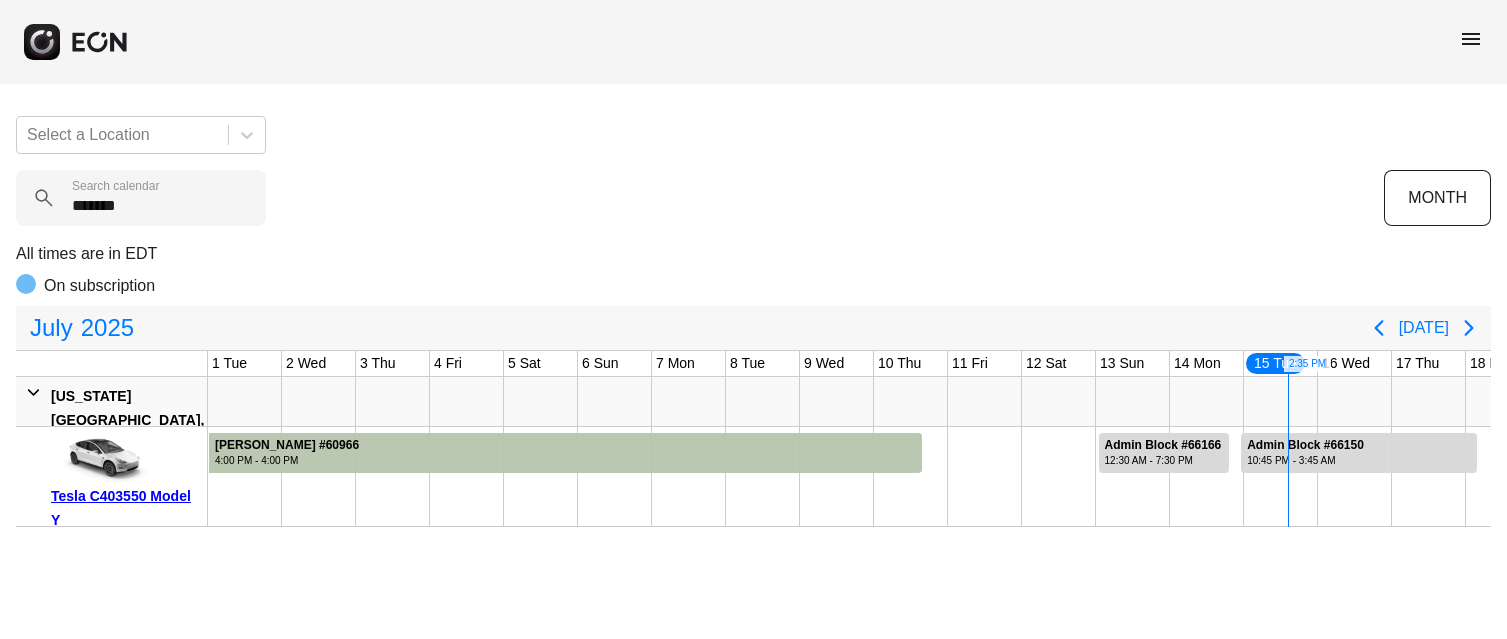 scroll, scrollTop: 0, scrollLeft: 0, axis: both 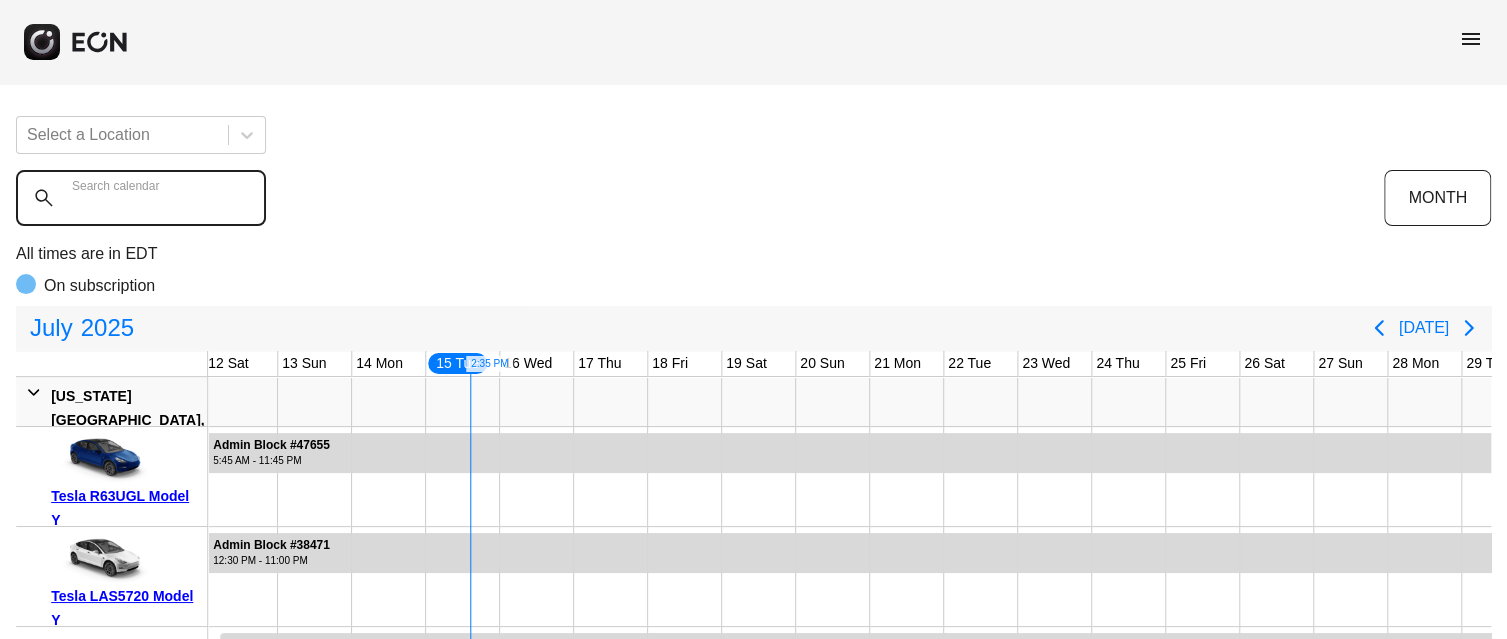 click on "Search calendar" at bounding box center (700, 198) 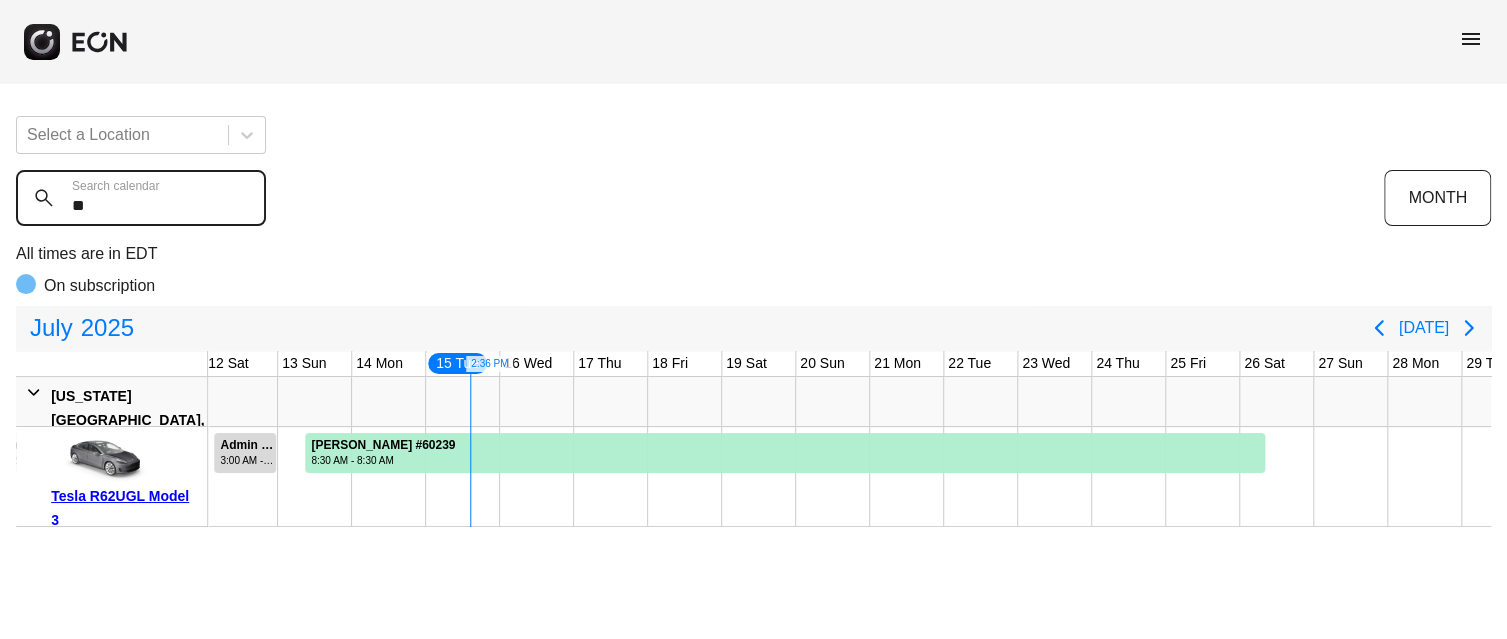 type on "*" 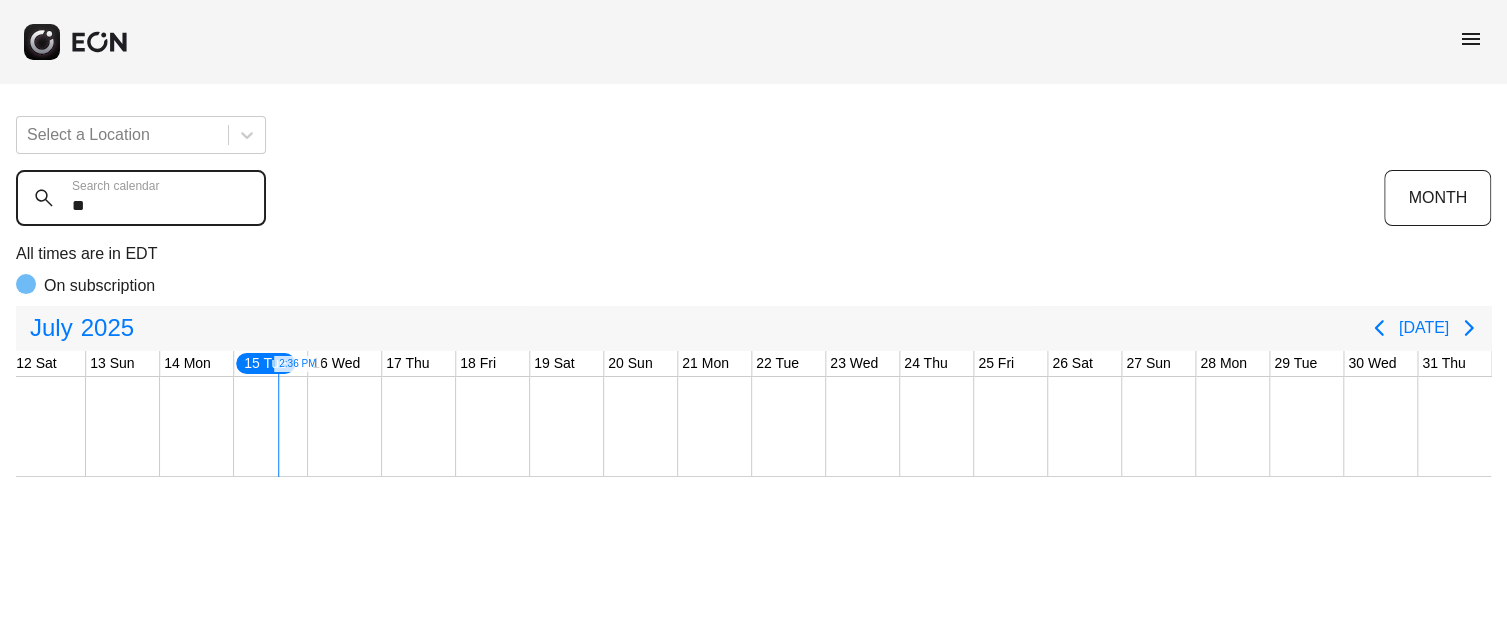 type on "*" 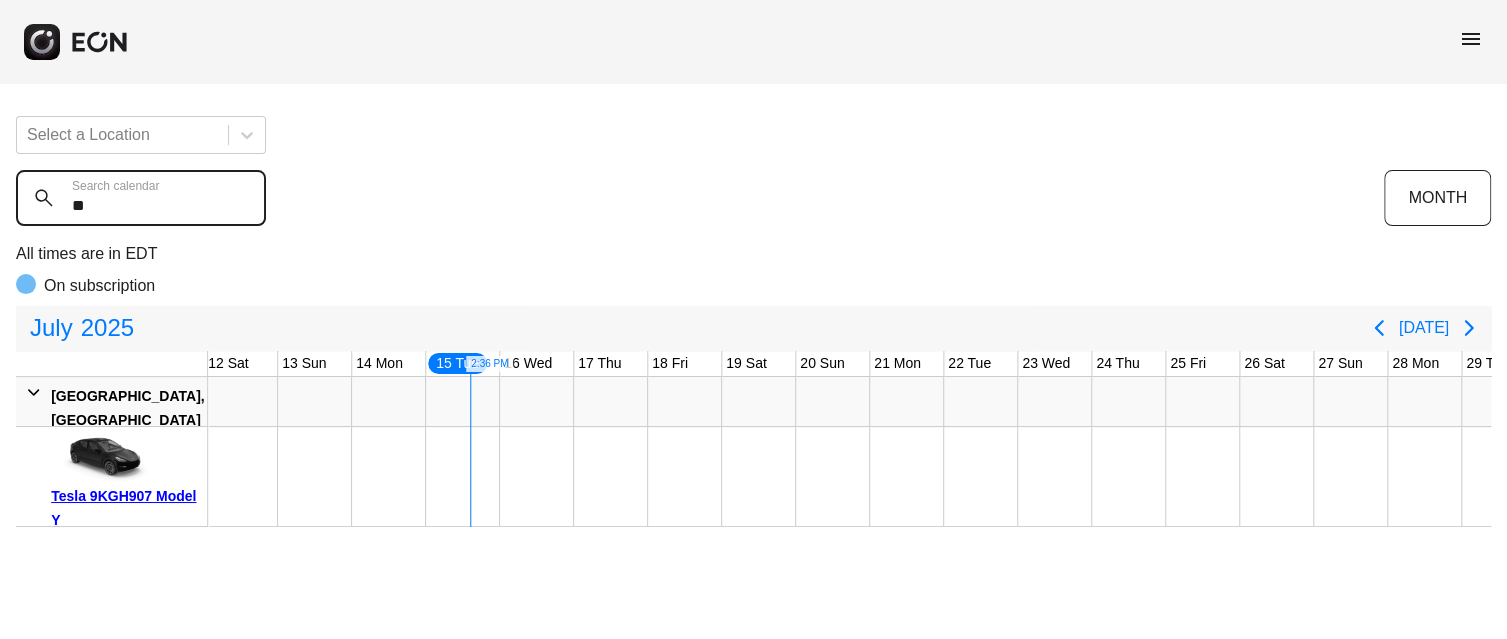 type on "*" 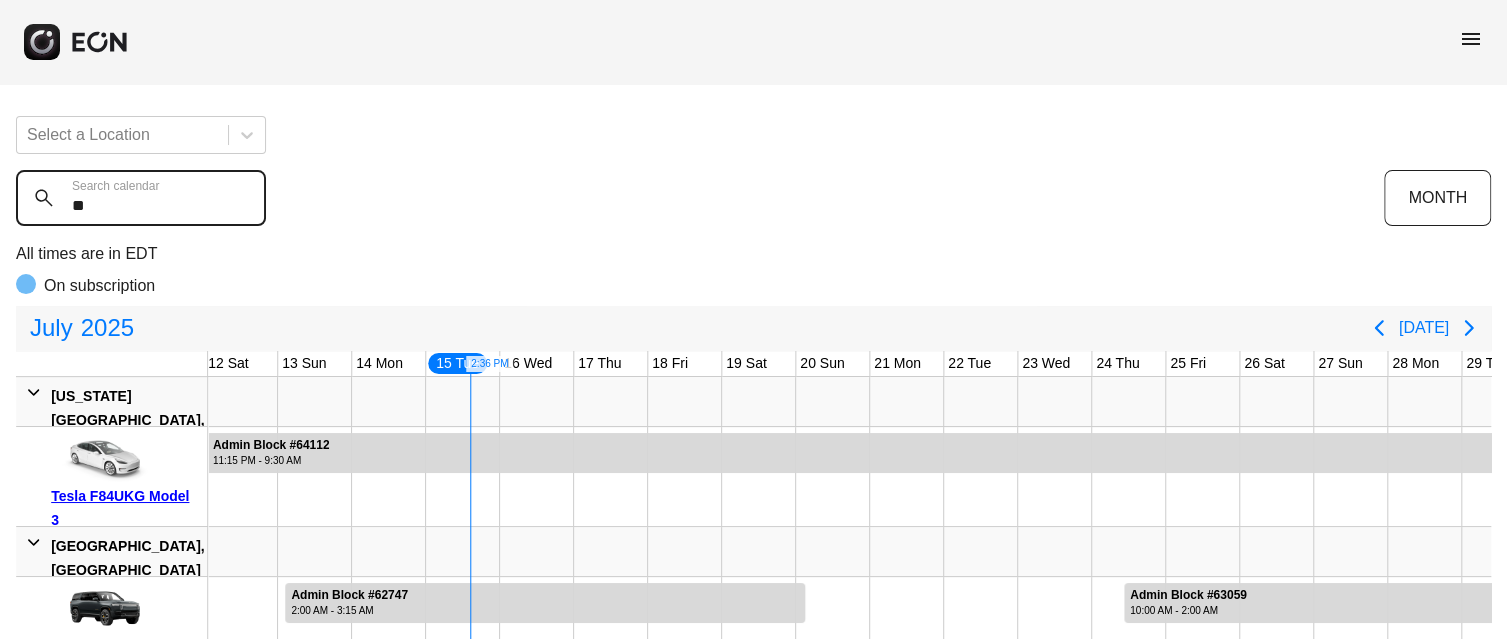 type on "*" 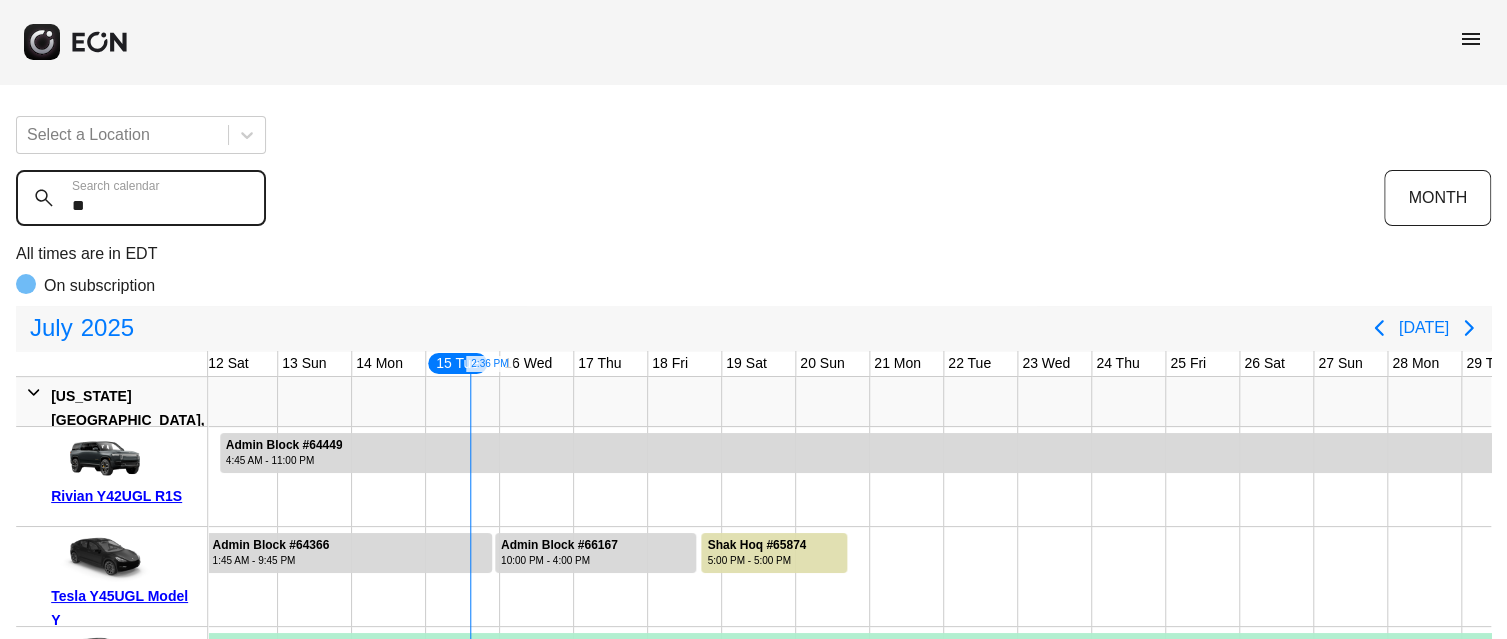 type on "*" 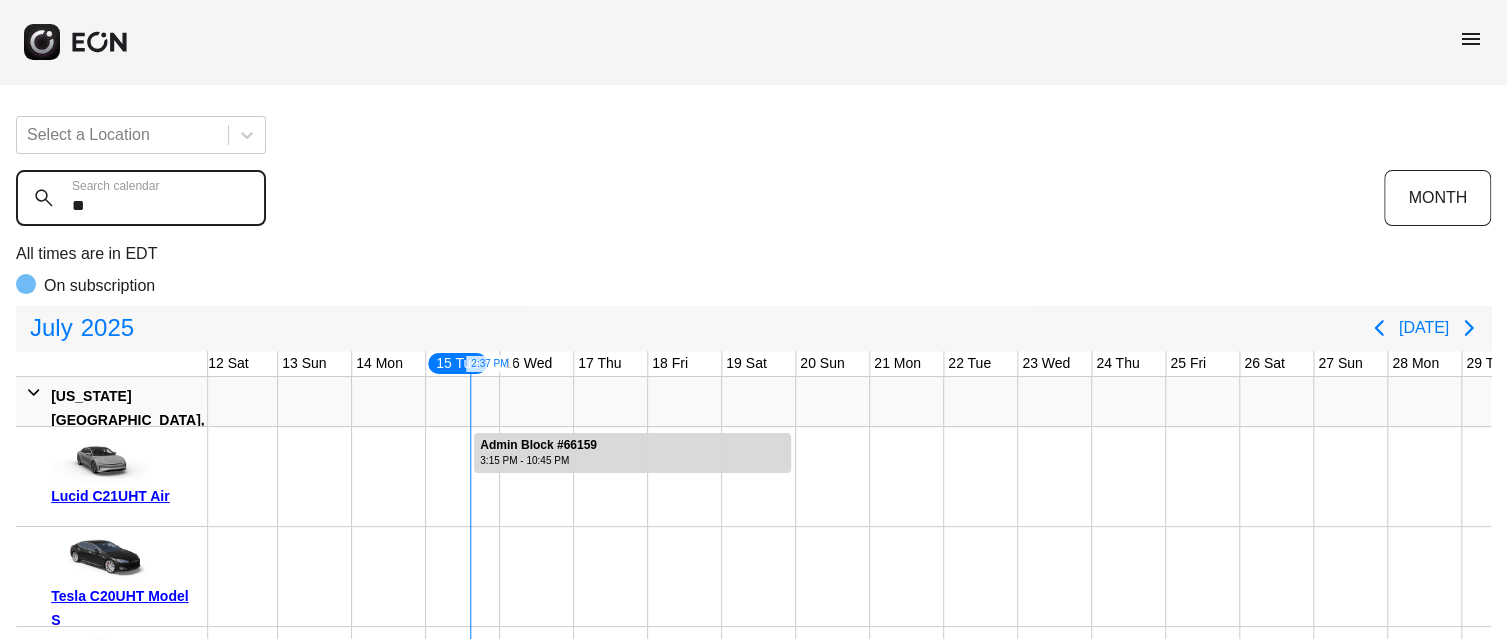 type on "*" 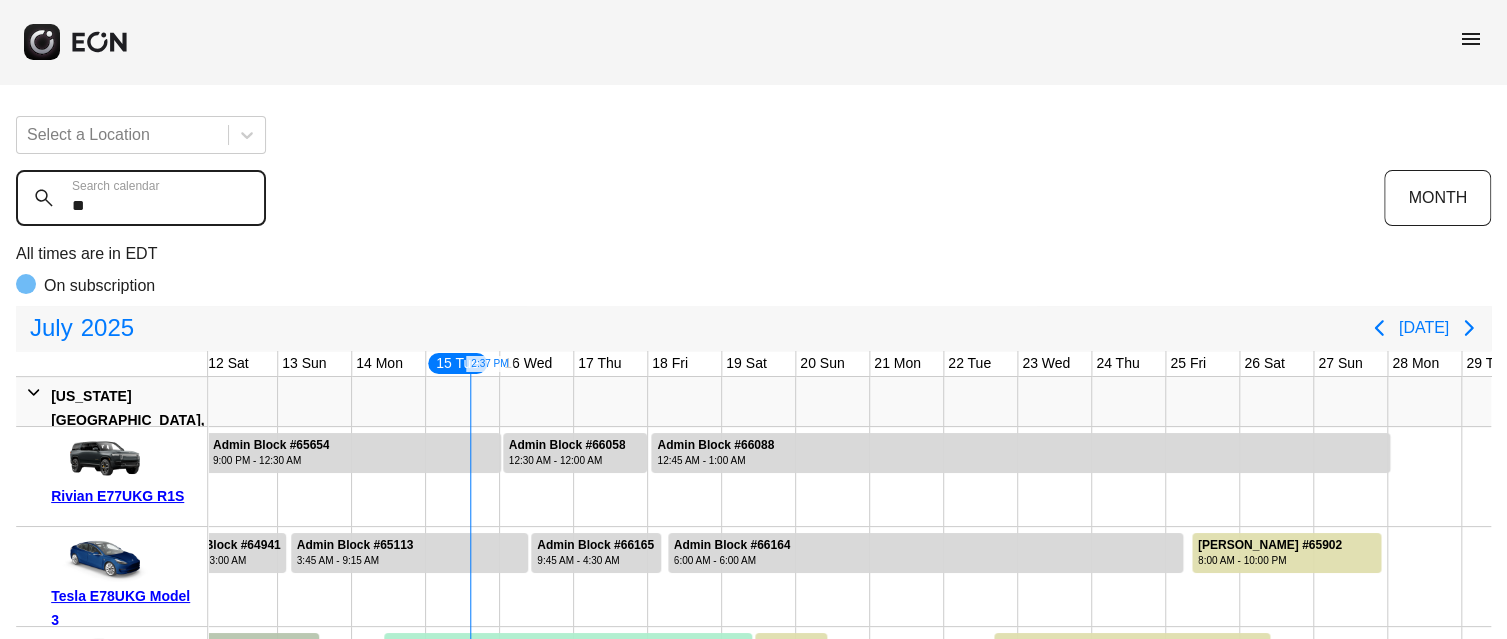 type on "*" 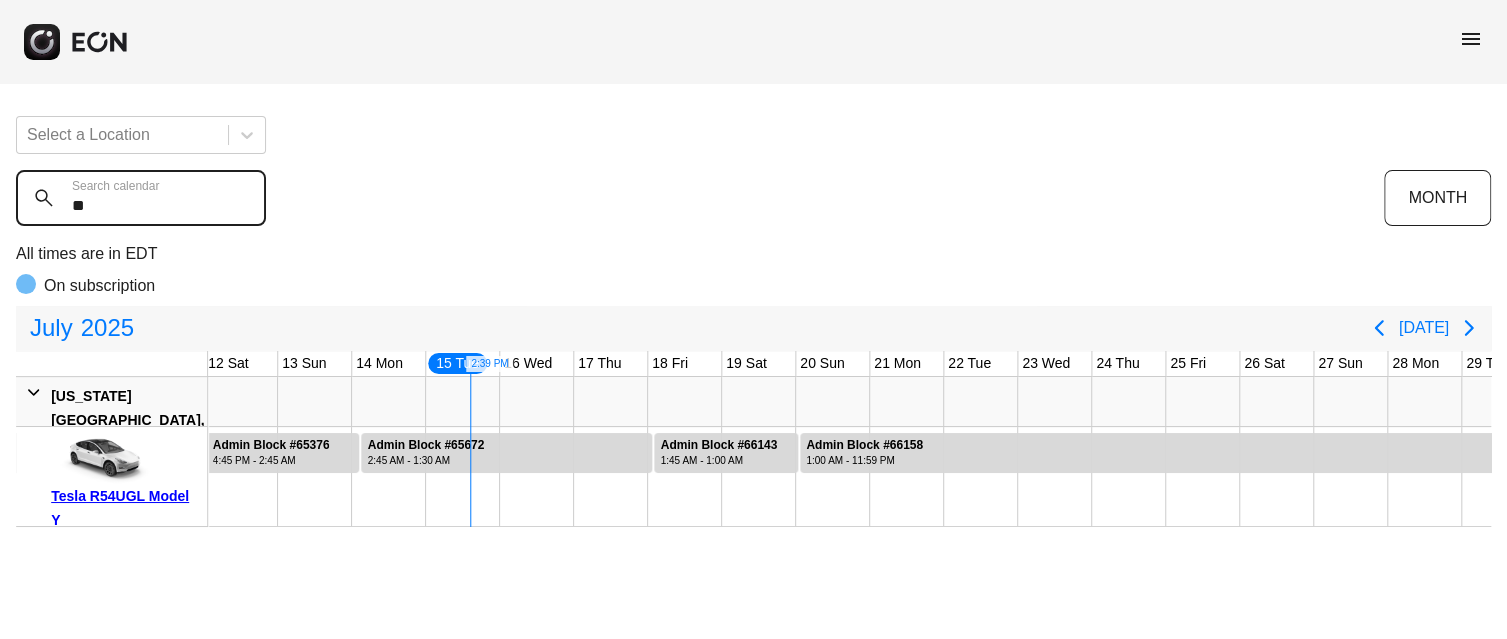 type on "*" 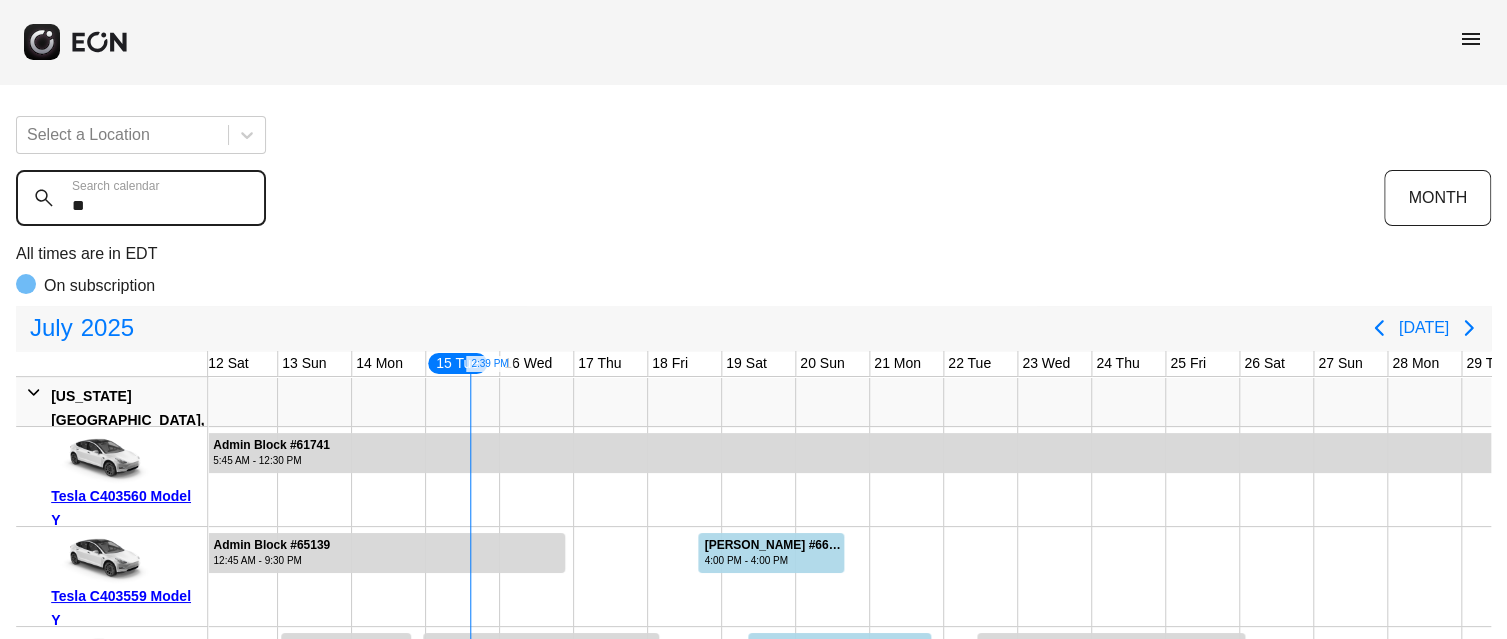 type on "*" 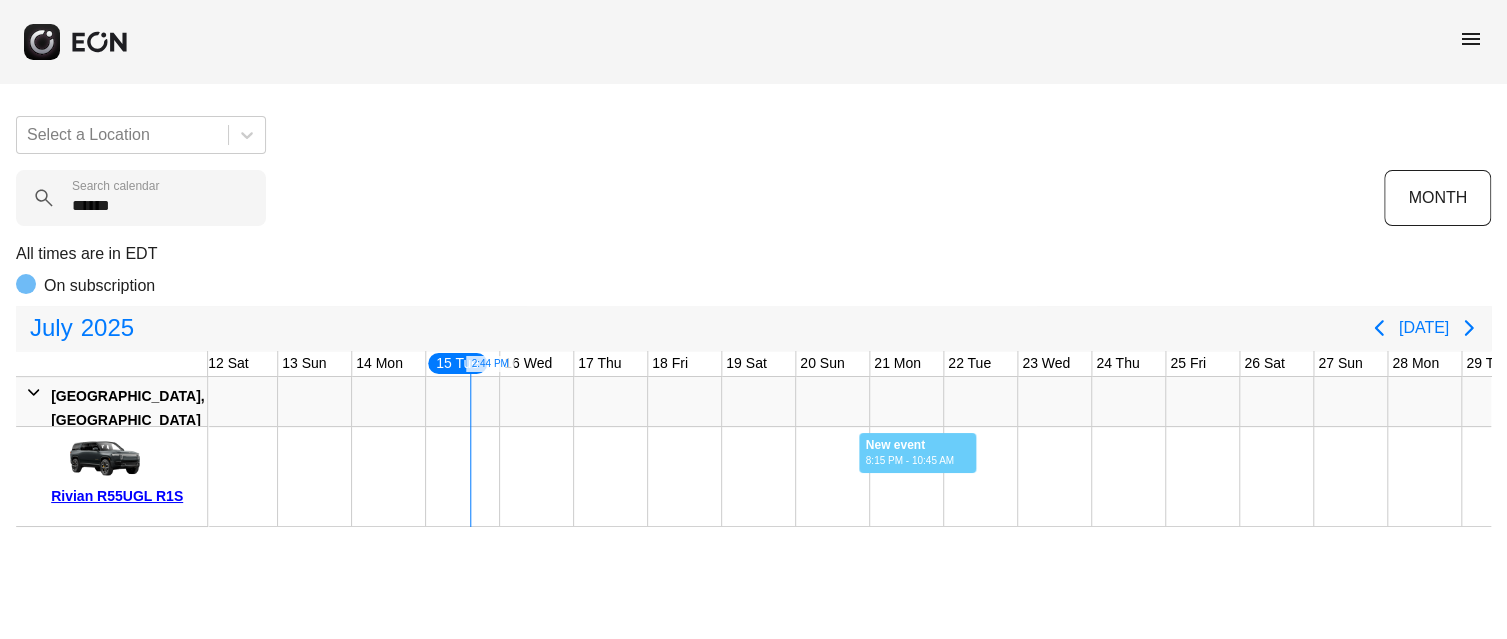 drag, startPoint x: 858, startPoint y: 454, endPoint x: 971, endPoint y: 465, distance: 113.534134 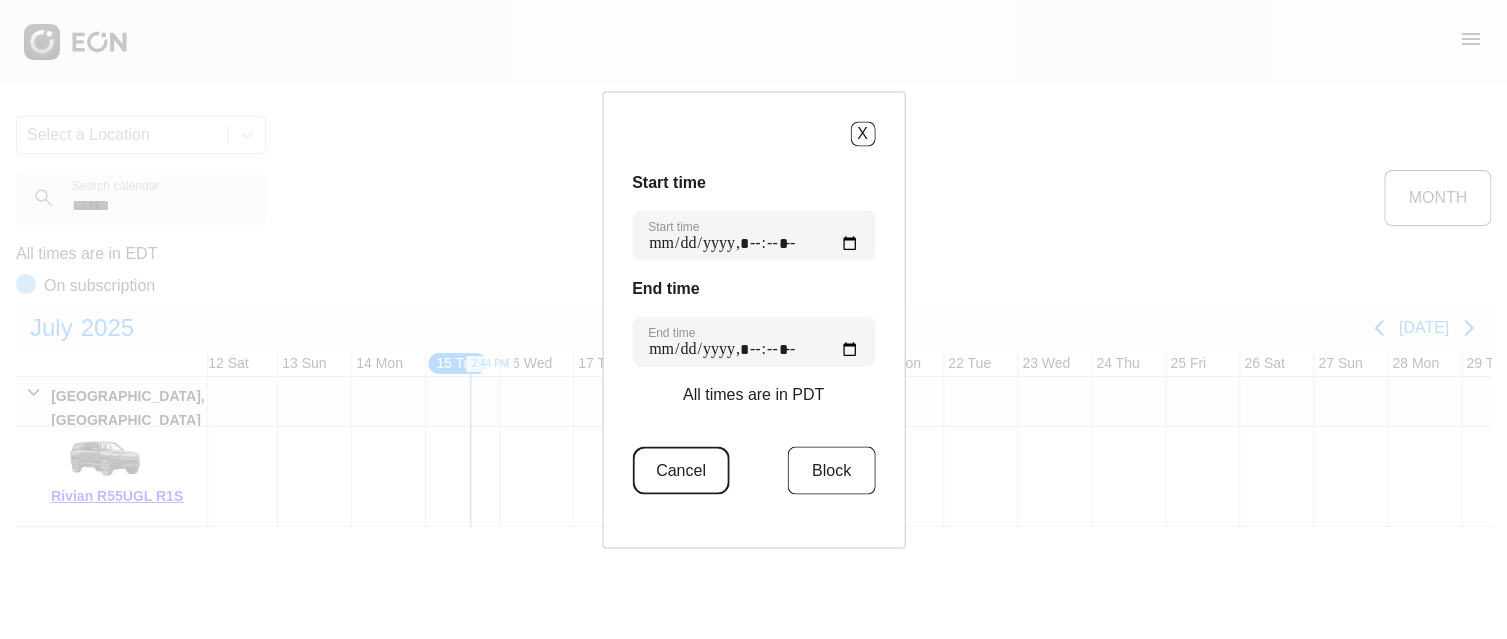 click on "Cancel" at bounding box center [681, 470] 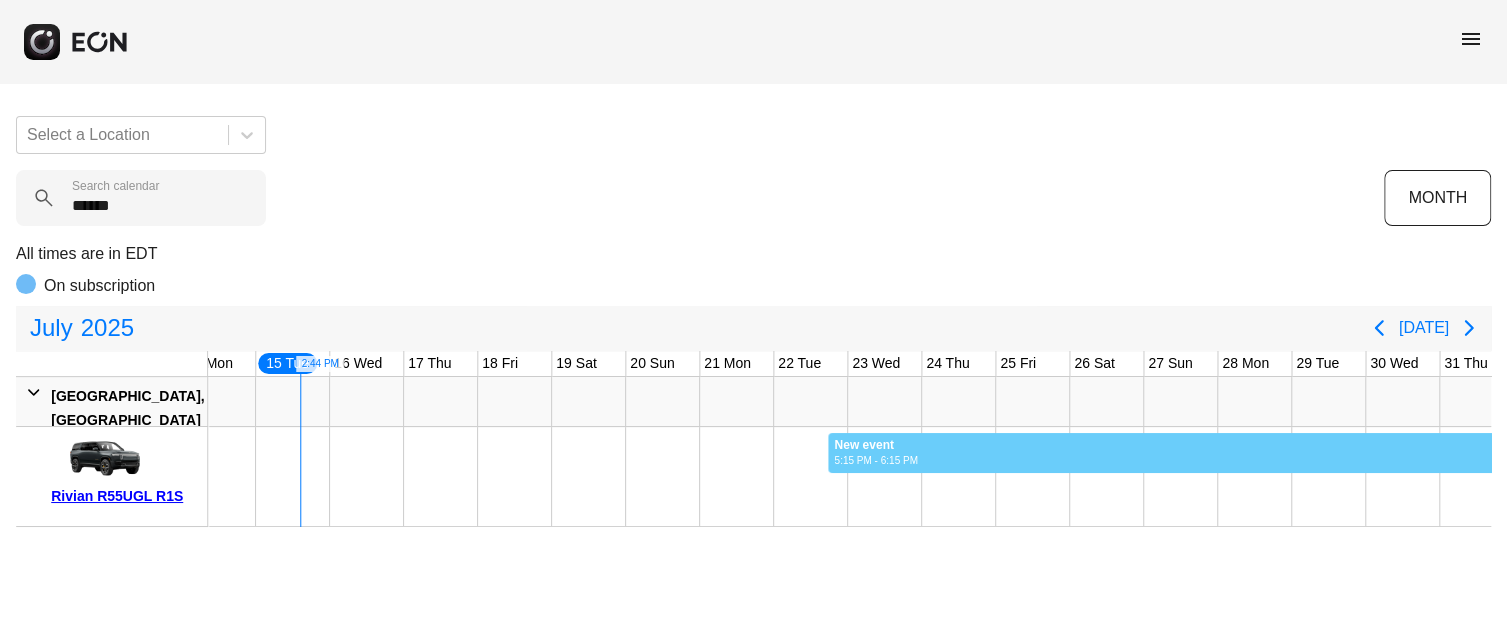 scroll, scrollTop: 0, scrollLeft: 1010, axis: horizontal 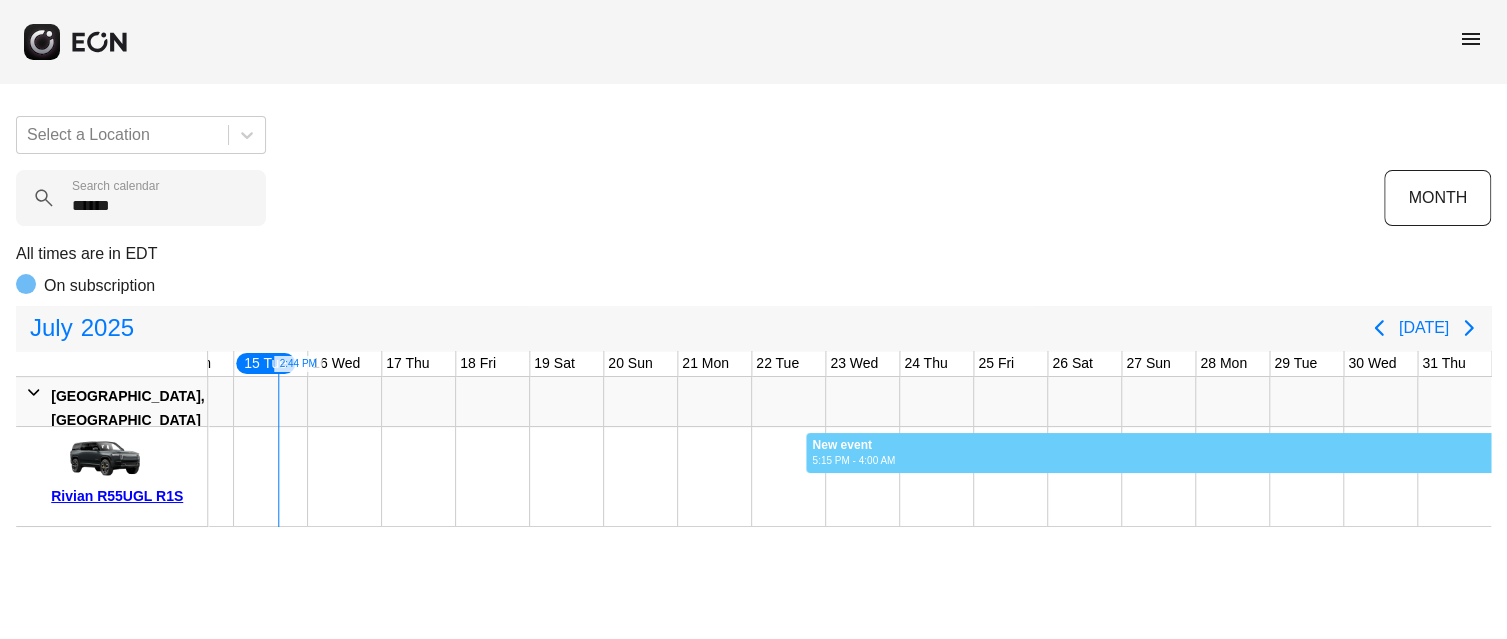 drag, startPoint x: 998, startPoint y: 471, endPoint x: 1505, endPoint y: 415, distance: 510.0833 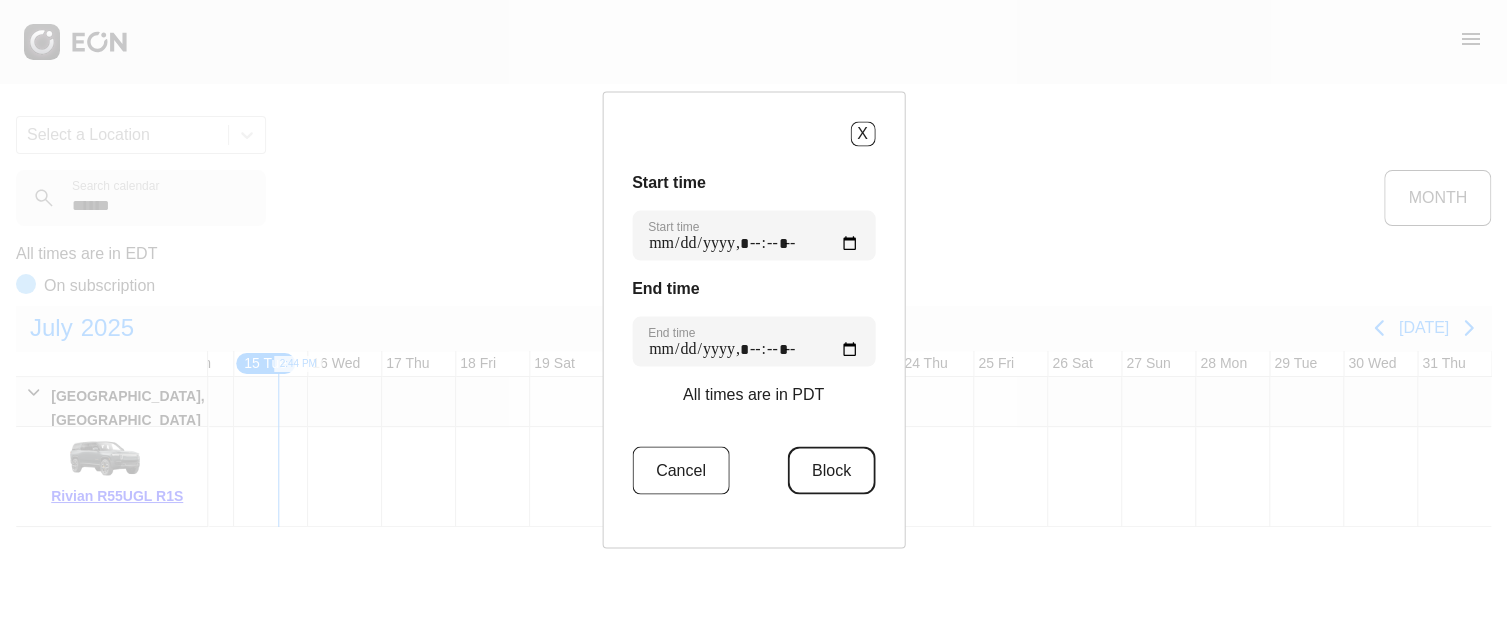 click on "Block" at bounding box center [831, 470] 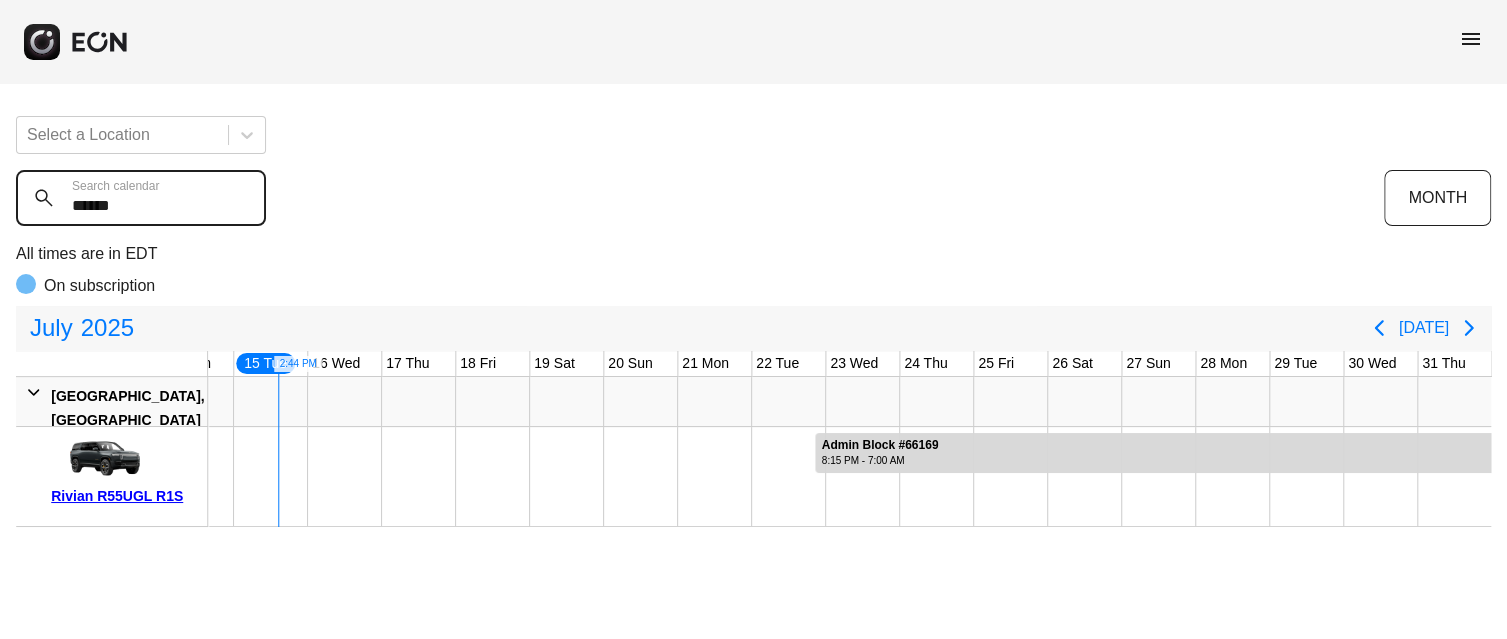 click on "******" at bounding box center (141, 198) 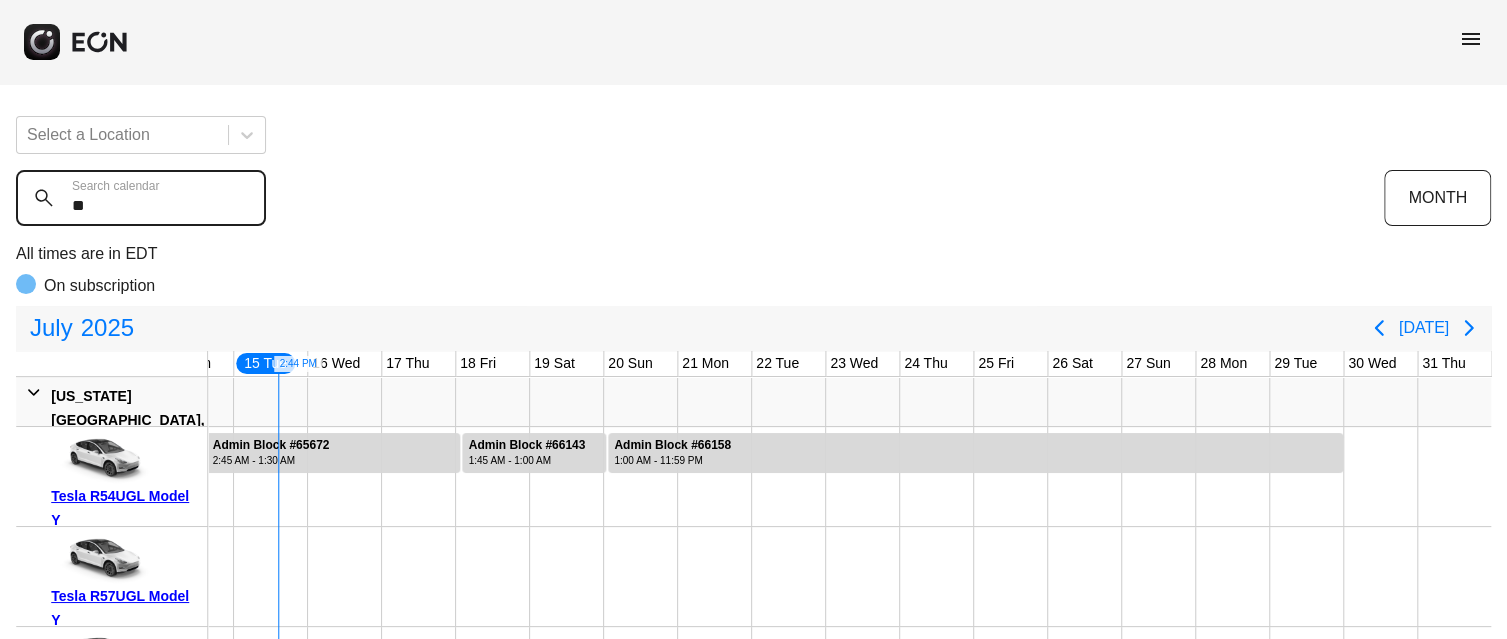 type on "*" 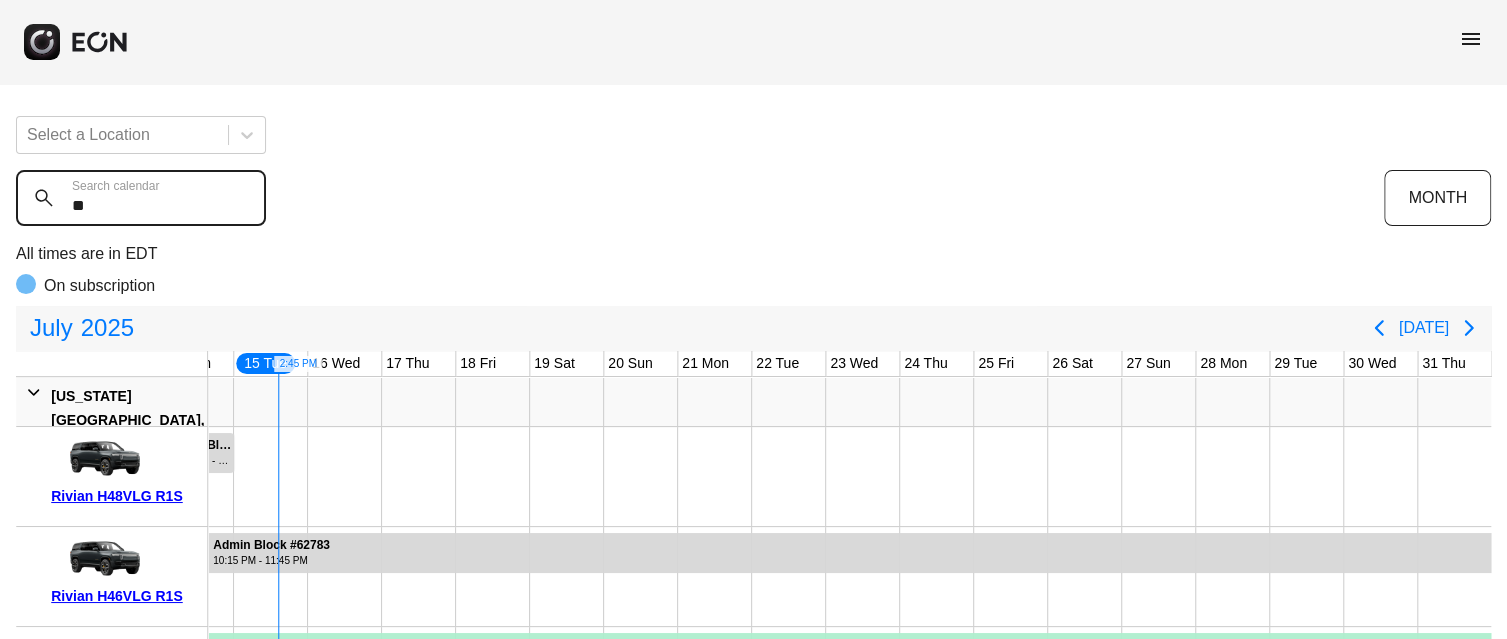 type on "*" 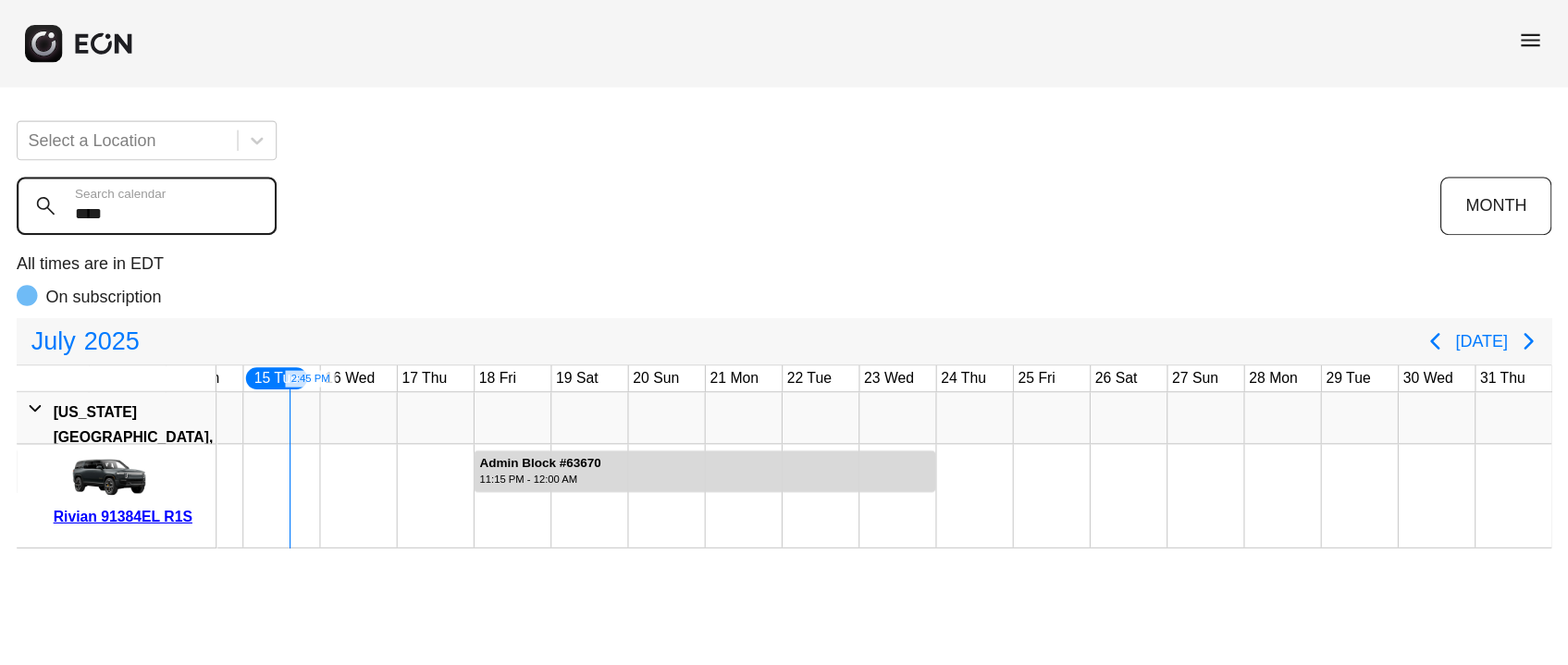 scroll, scrollTop: 0, scrollLeft: 757, axis: horizontal 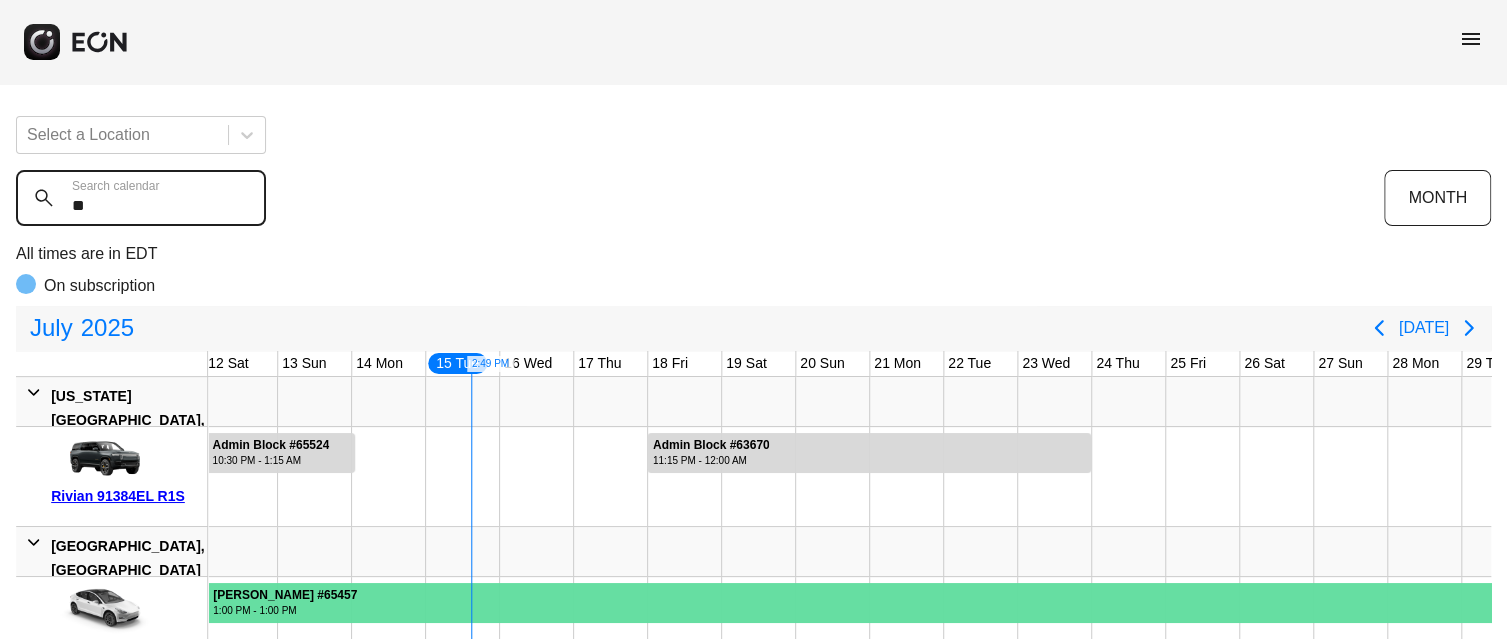 type on "*" 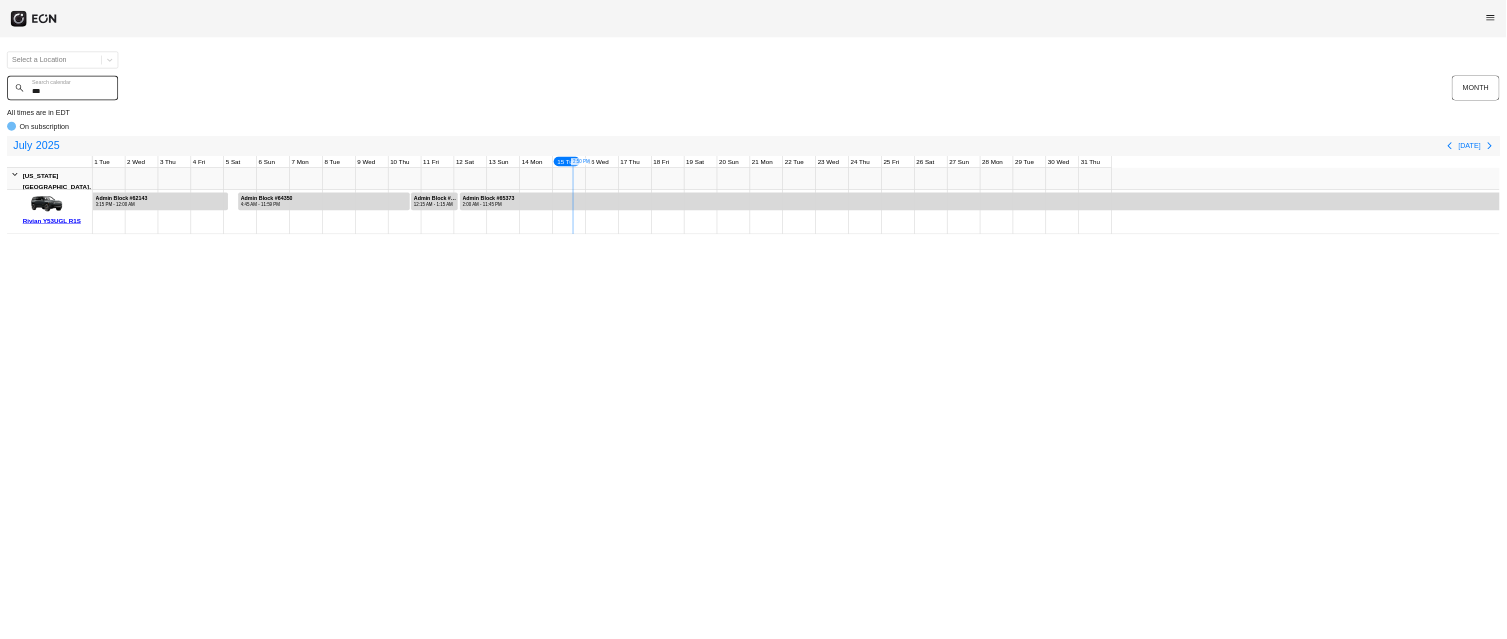 scroll, scrollTop: 0, scrollLeft: 0, axis: both 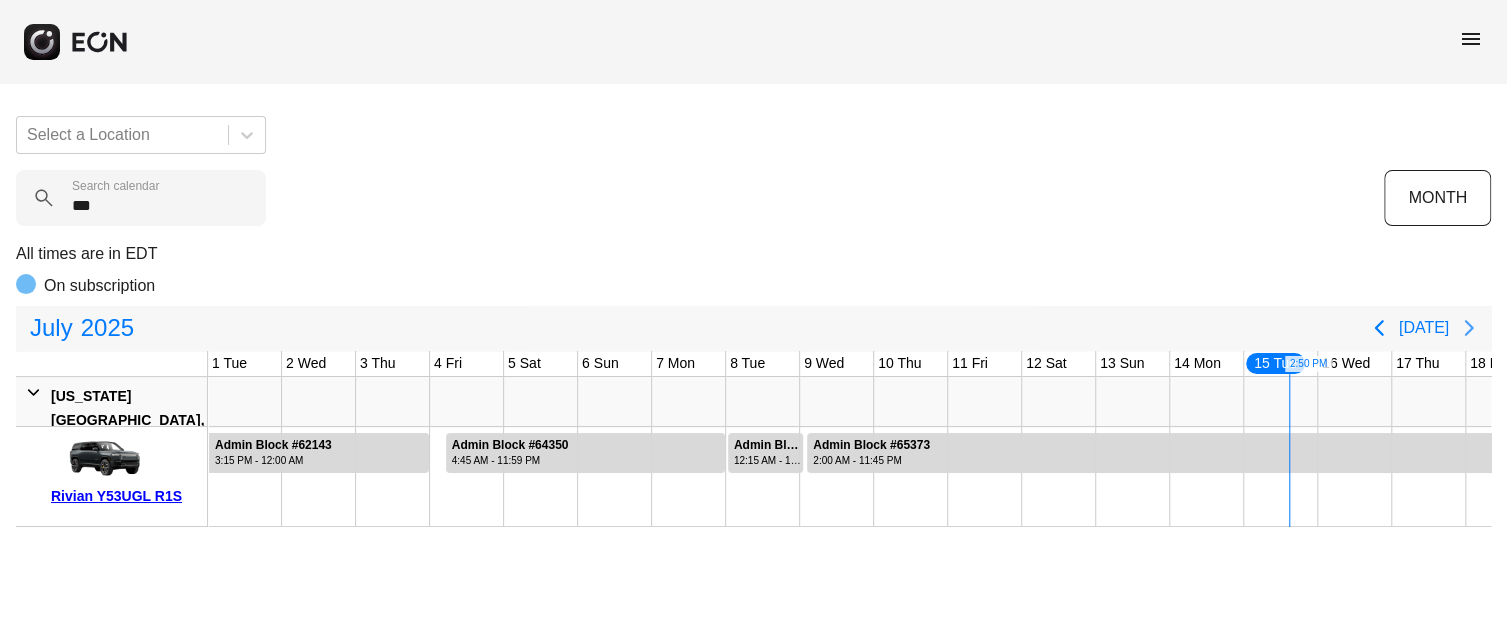 click at bounding box center (1469, 328) 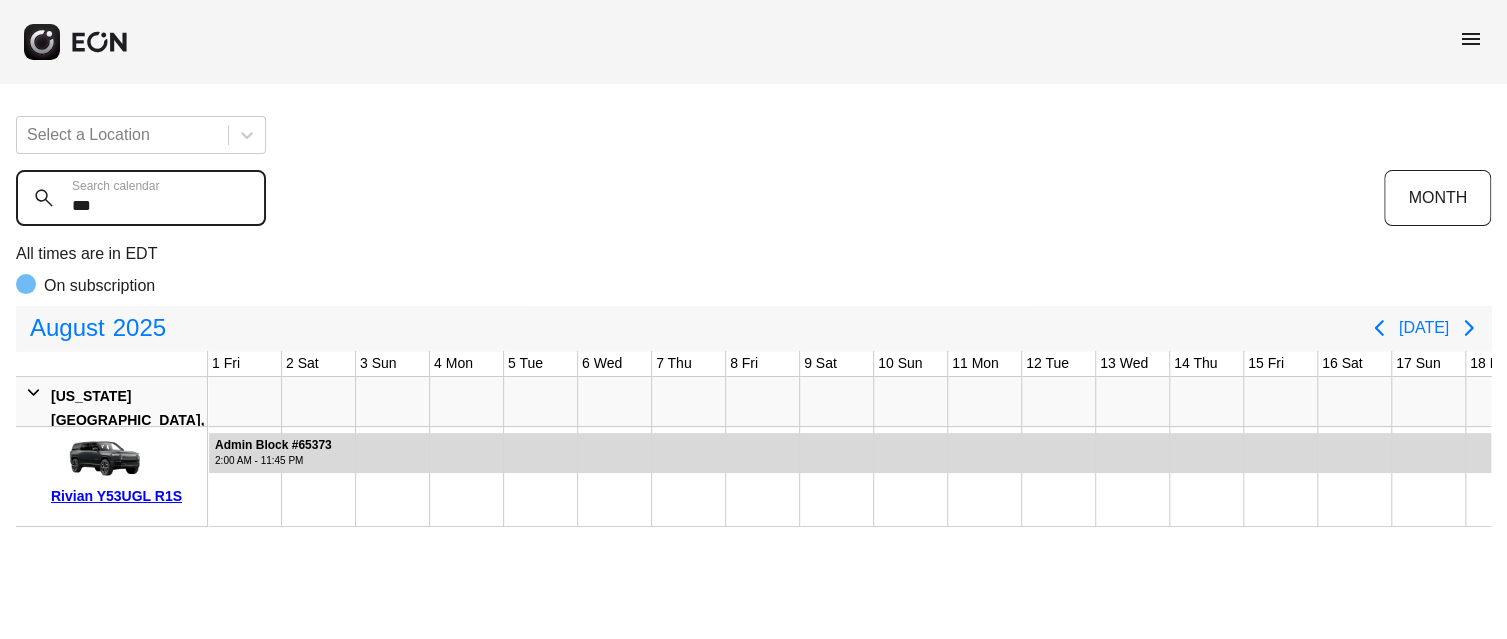 click on "***" at bounding box center [141, 198] 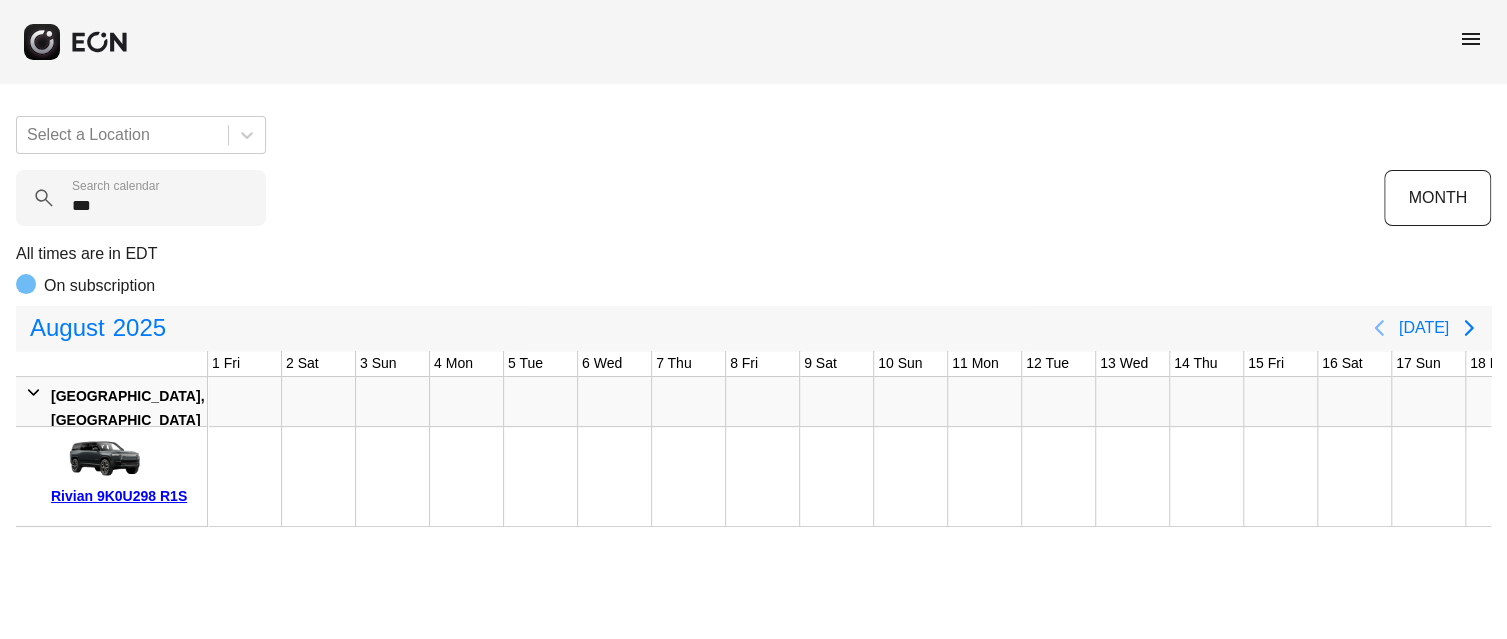 click 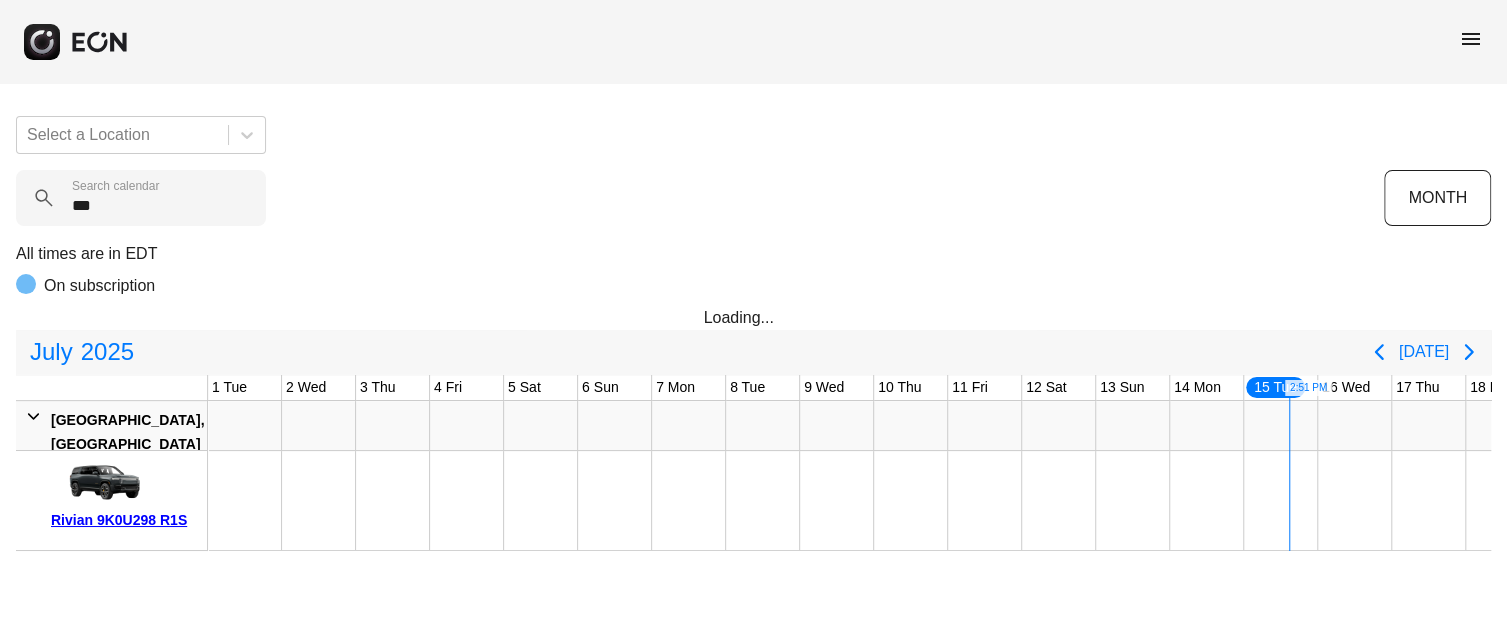 drag, startPoint x: 1246, startPoint y: 444, endPoint x: 1152, endPoint y: 451, distance: 94.26028 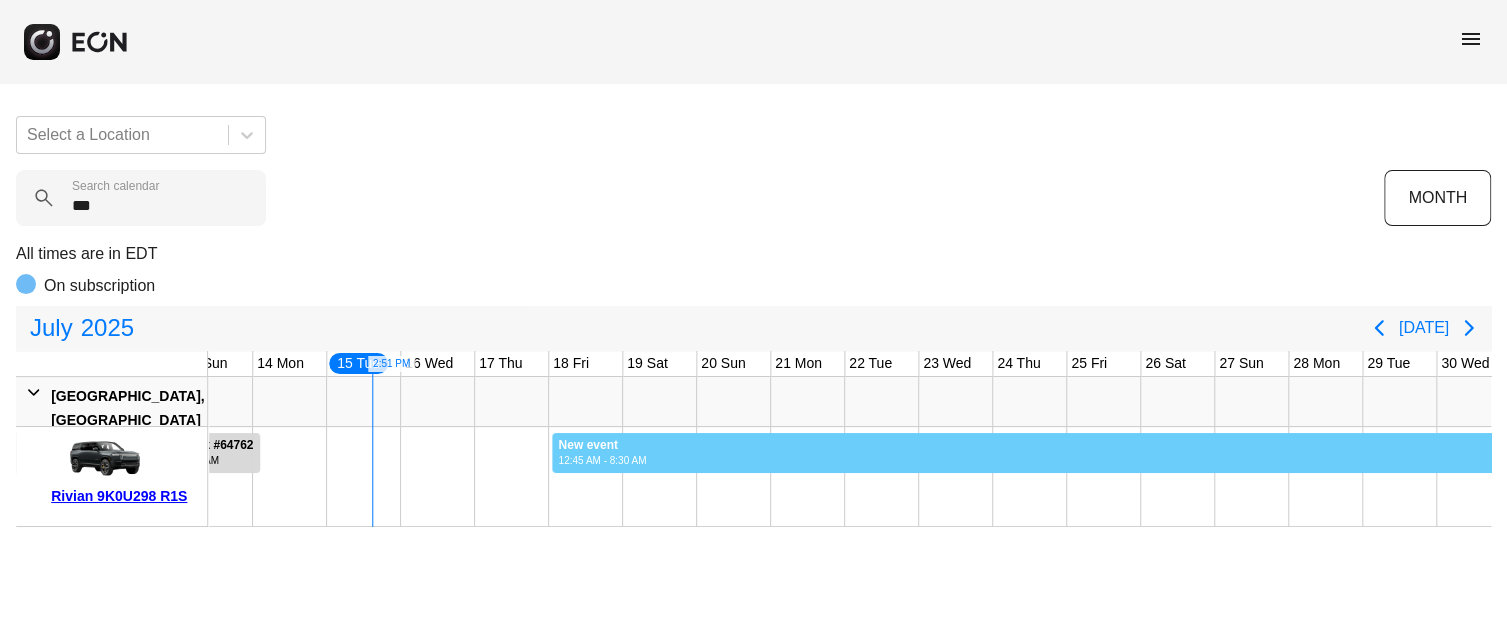 scroll, scrollTop: 0, scrollLeft: 936, axis: horizontal 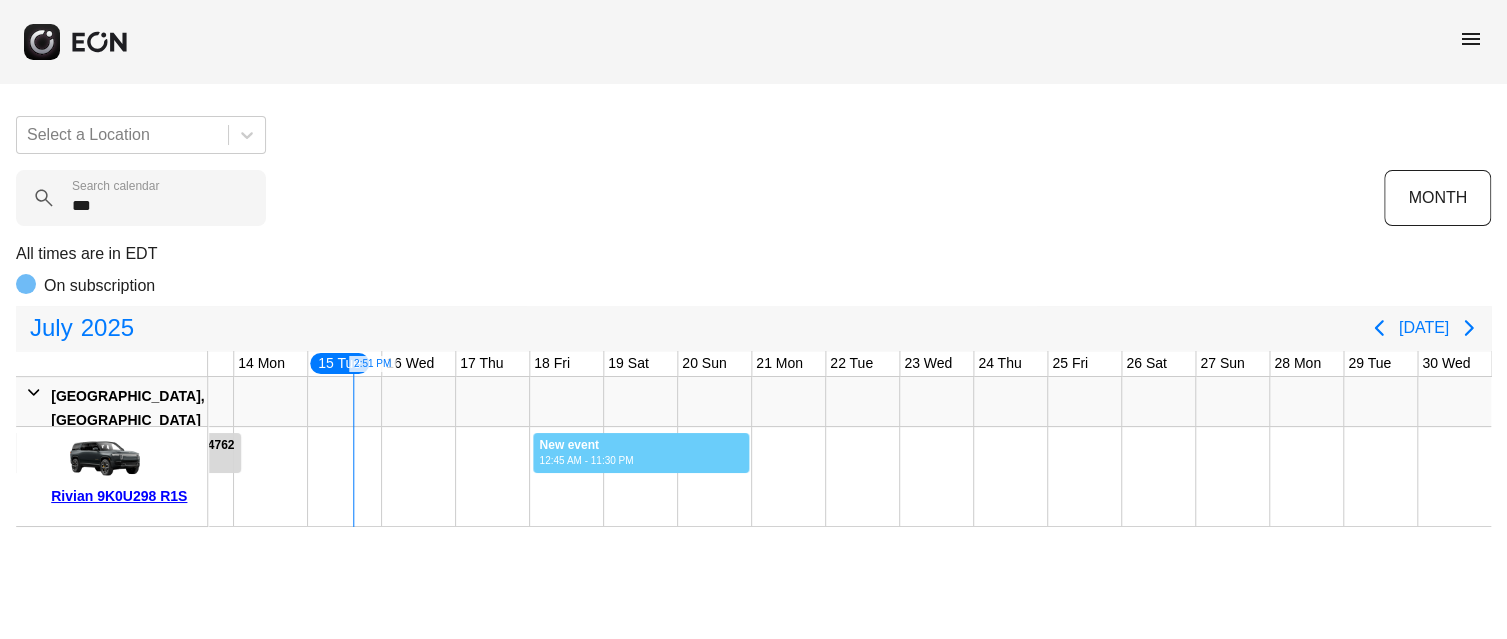 drag, startPoint x: 1470, startPoint y: 467, endPoint x: 691, endPoint y: 392, distance: 782.60205 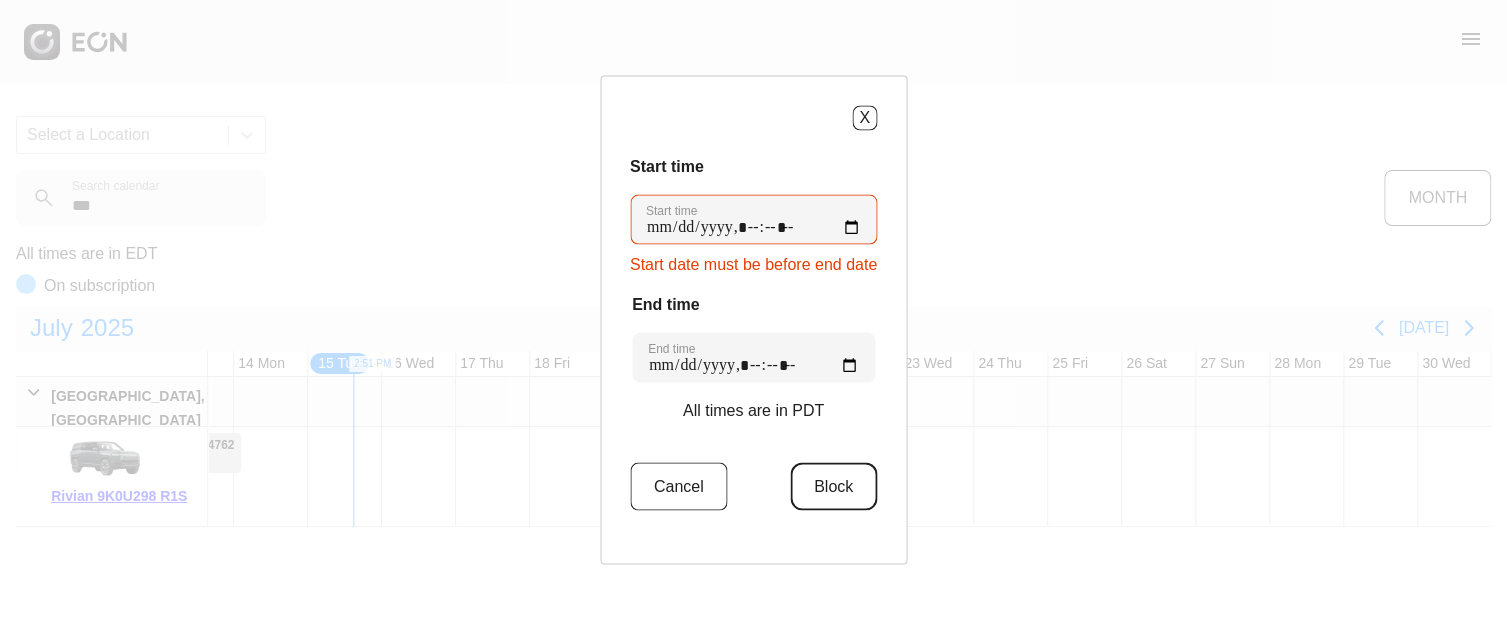 click on "Block" at bounding box center (833, 486) 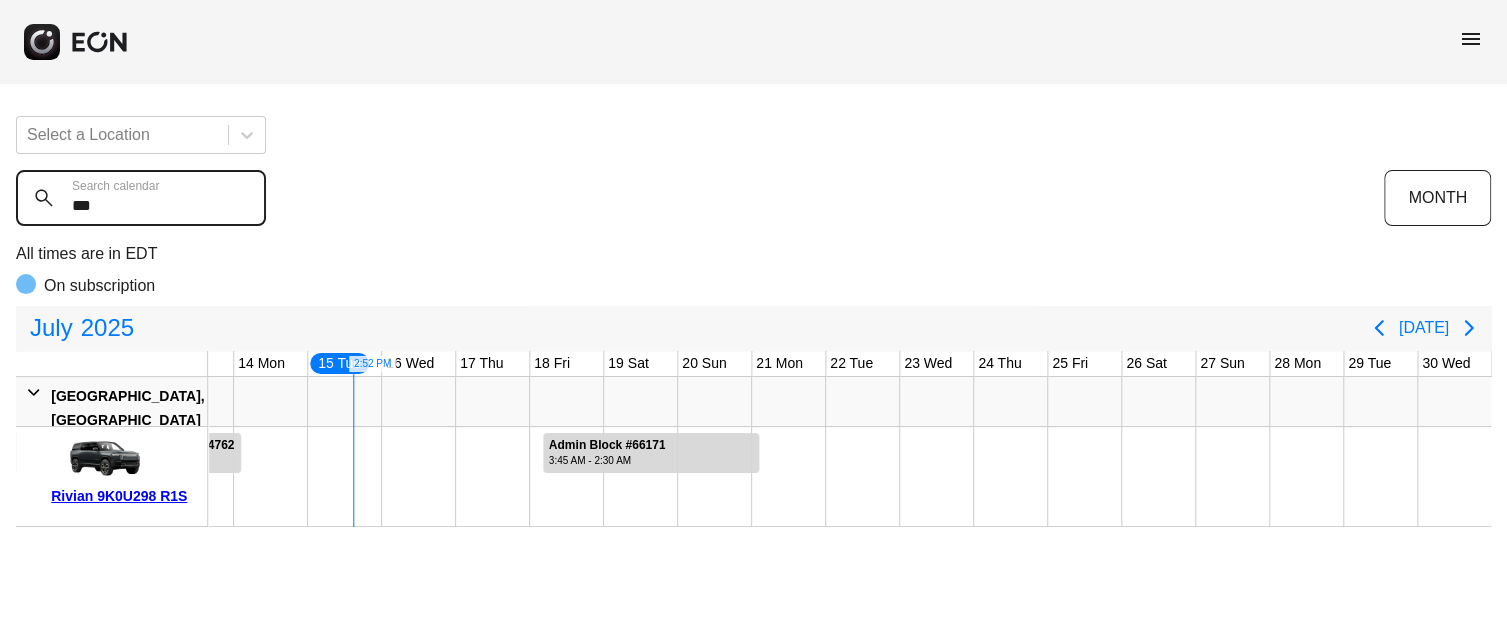 click on "***" at bounding box center [141, 198] 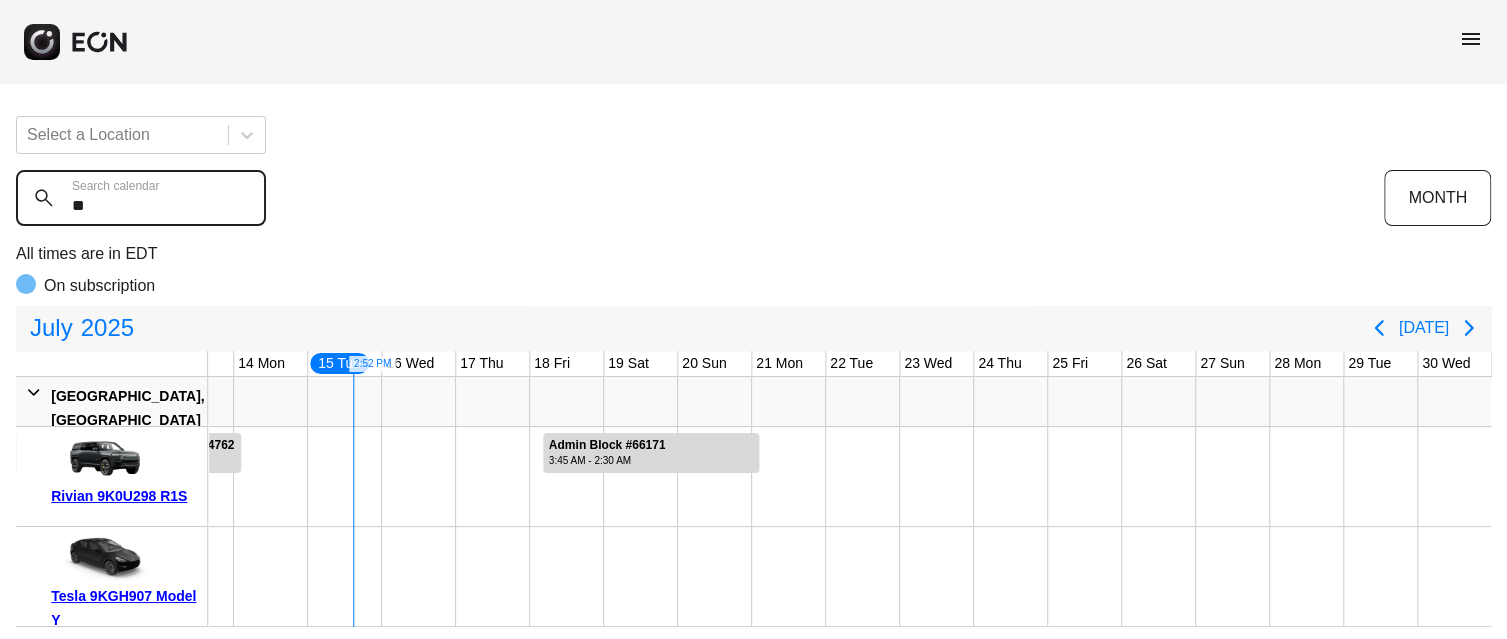 type on "*" 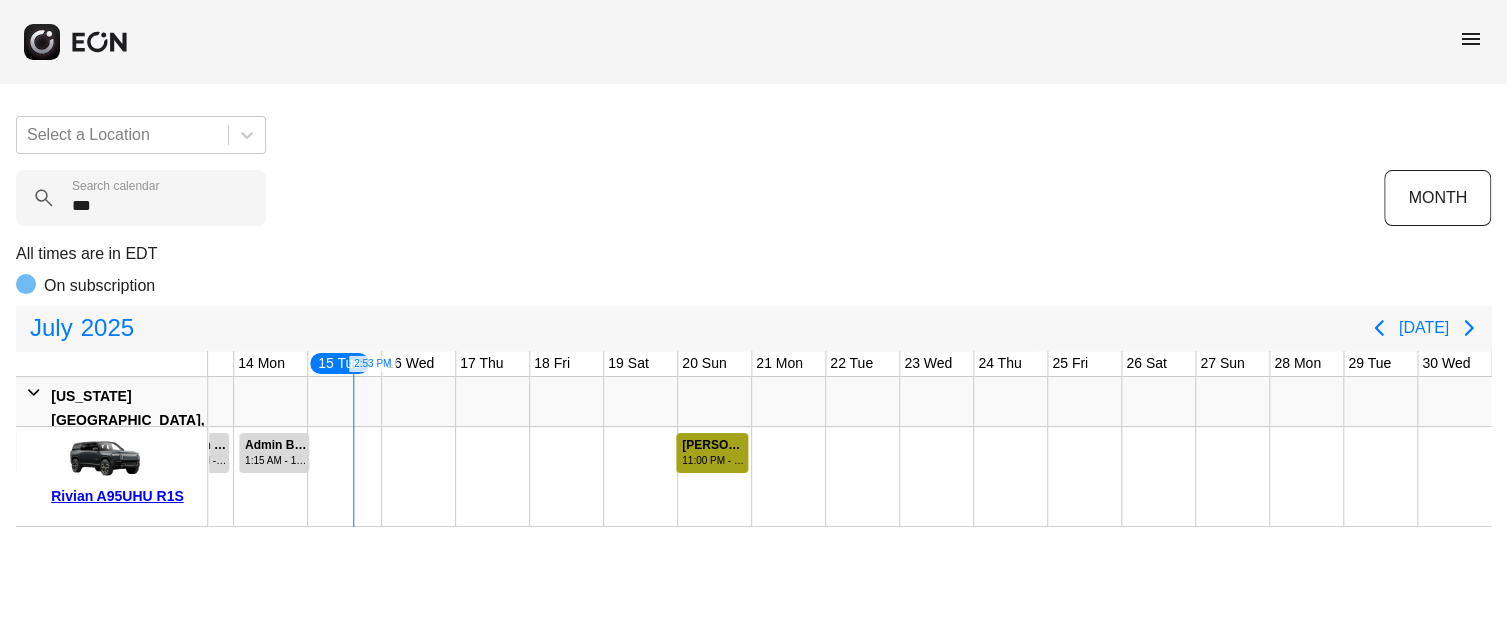 click on "[PERSON_NAME] #66057" at bounding box center (714, 445) 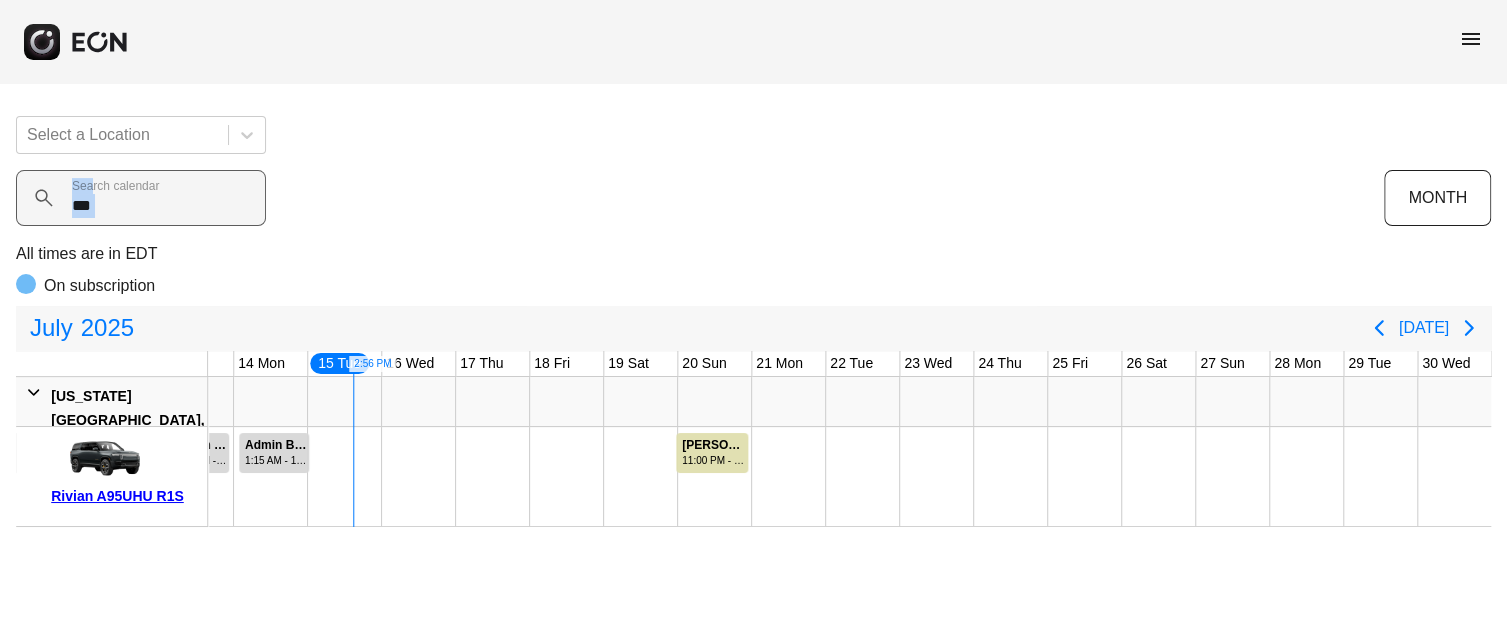drag, startPoint x: 95, startPoint y: 189, endPoint x: 92, endPoint y: 201, distance: 12.369317 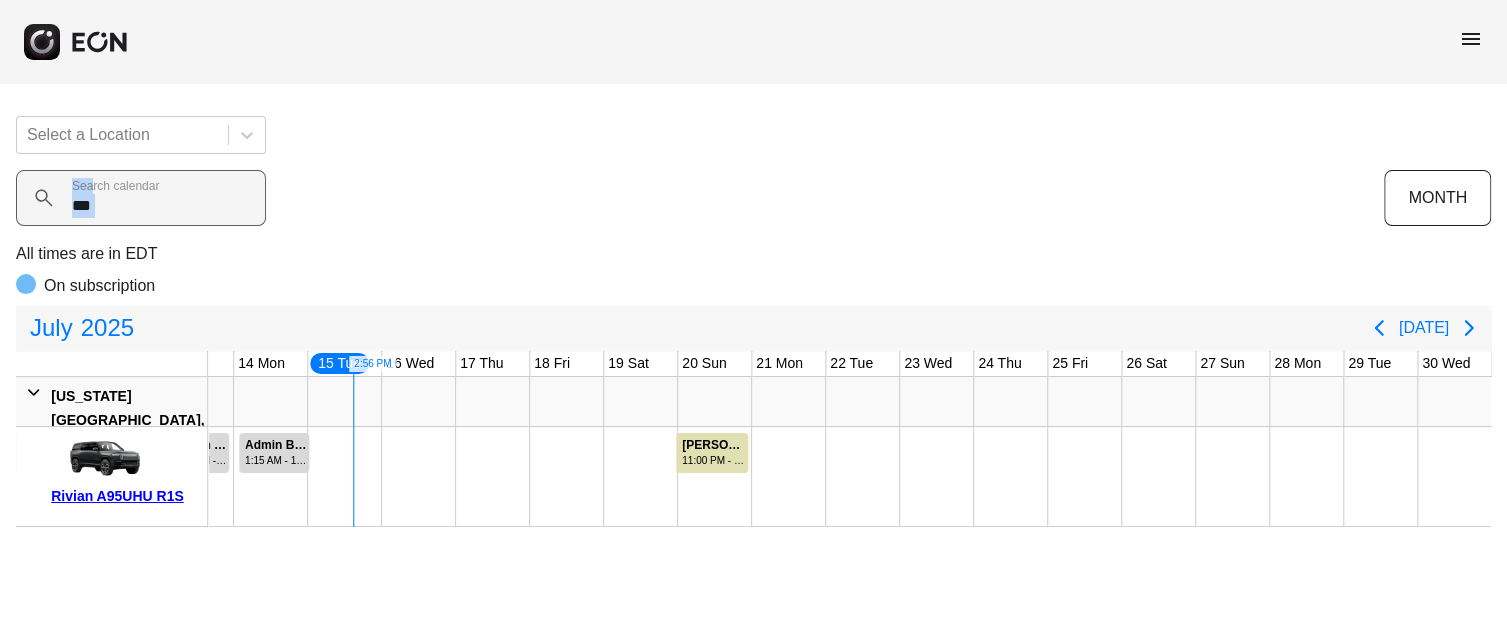 click on "*** Search calendar" at bounding box center [700, 198] 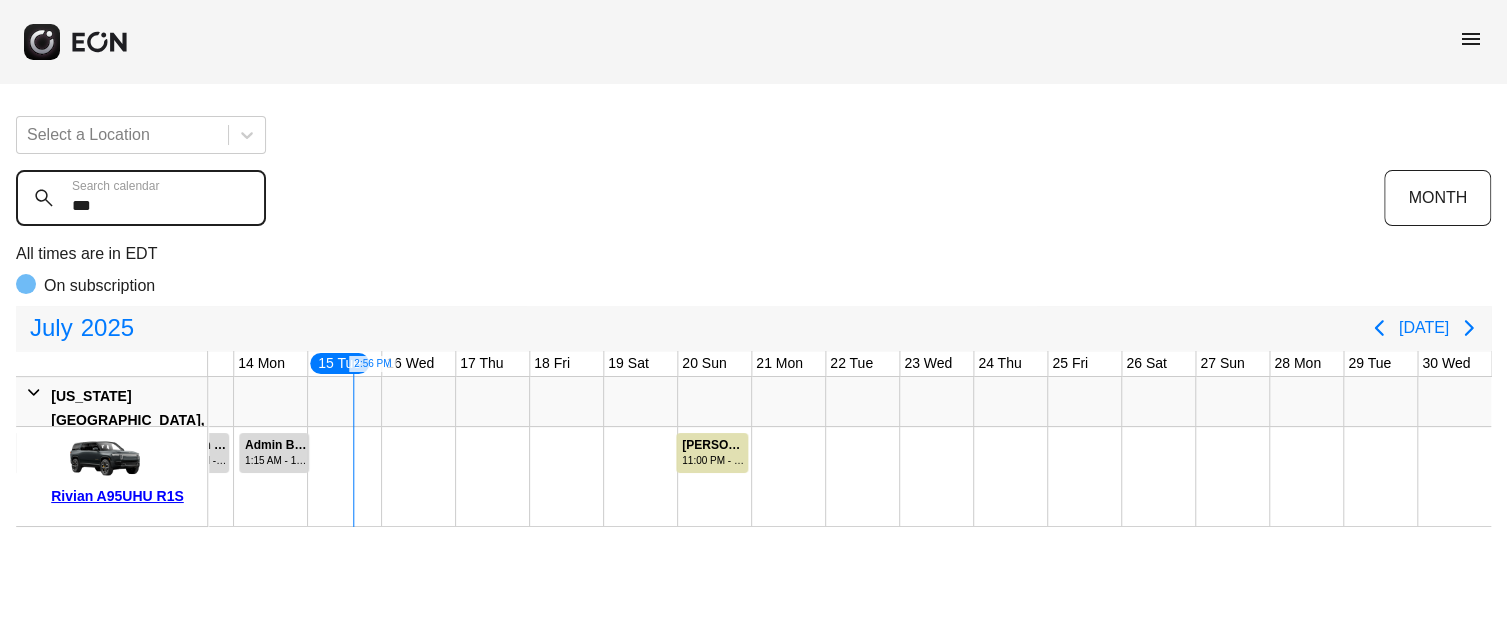 click on "***" at bounding box center (141, 198) 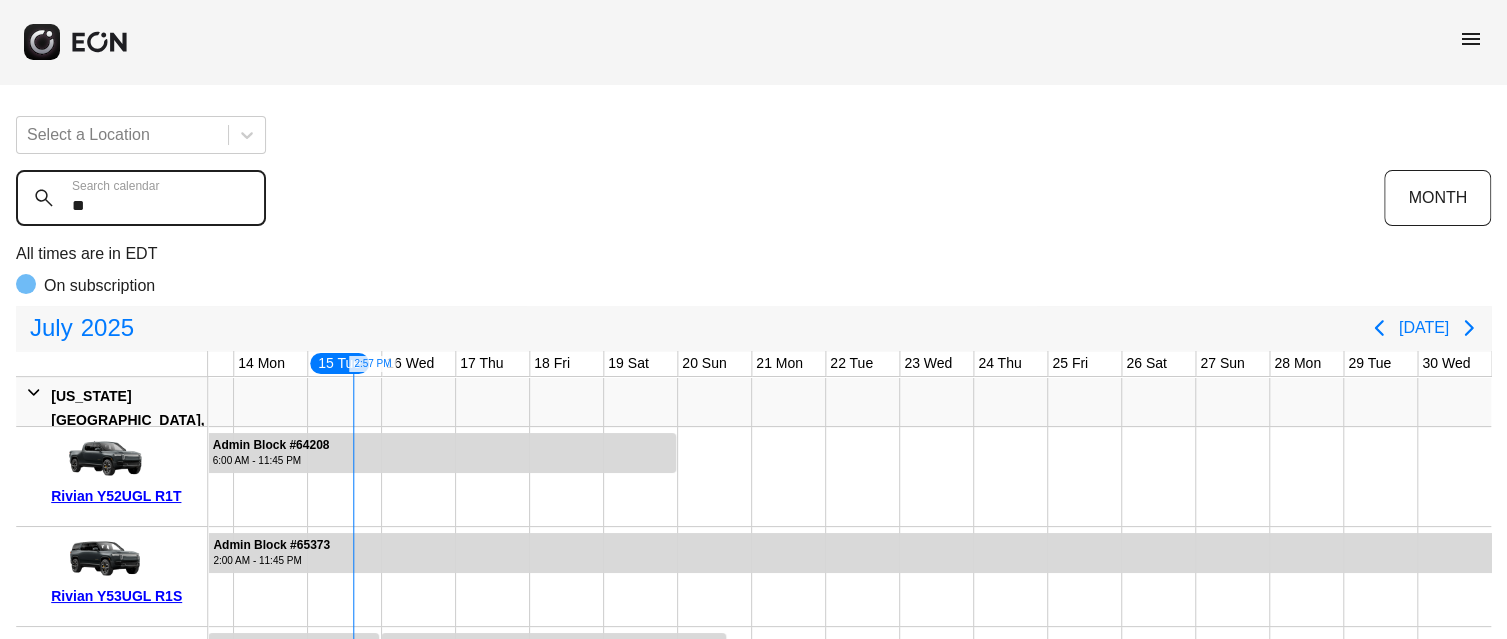 type on "*" 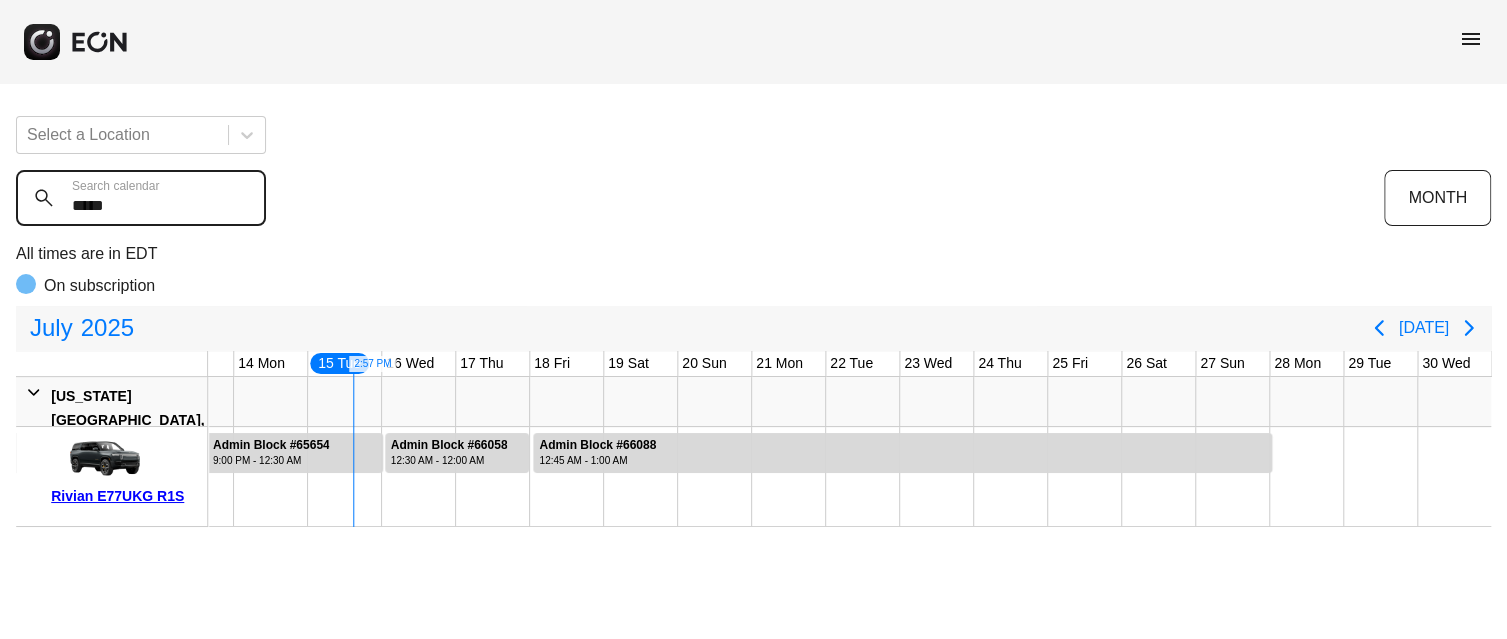 type on "*****" 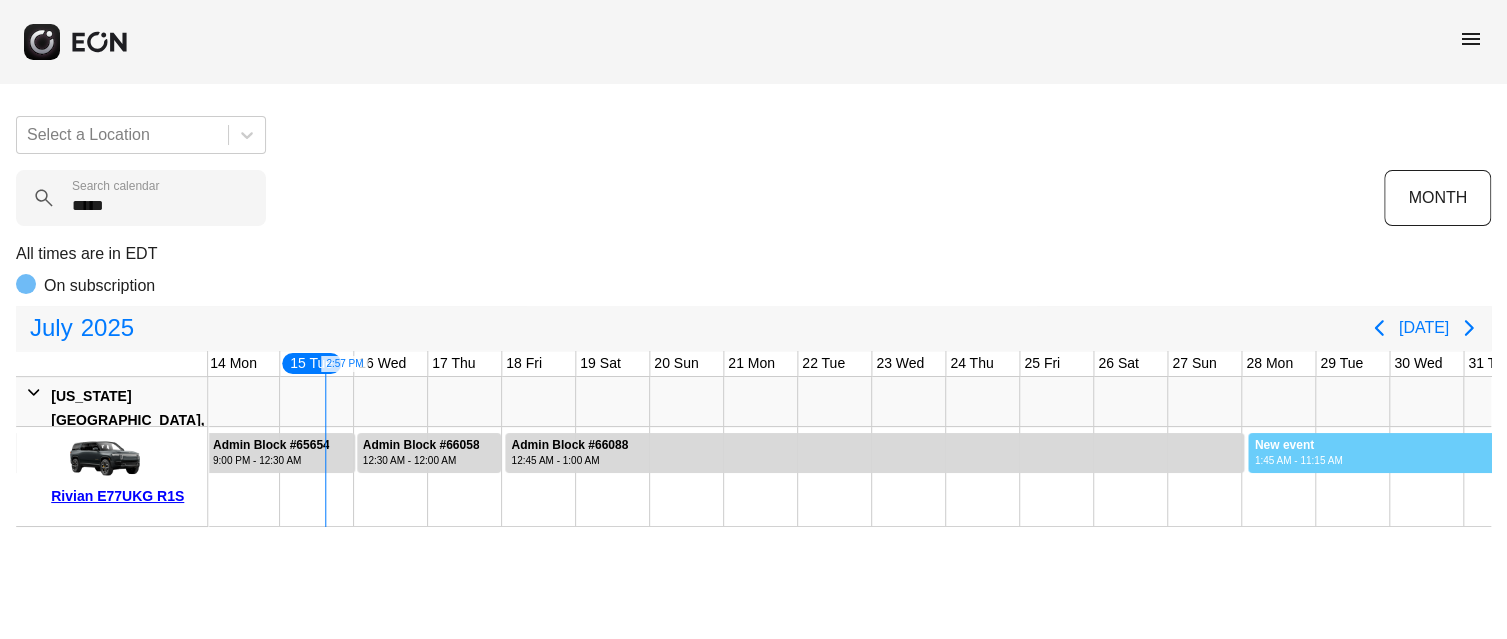 scroll, scrollTop: 0, scrollLeft: 1010, axis: horizontal 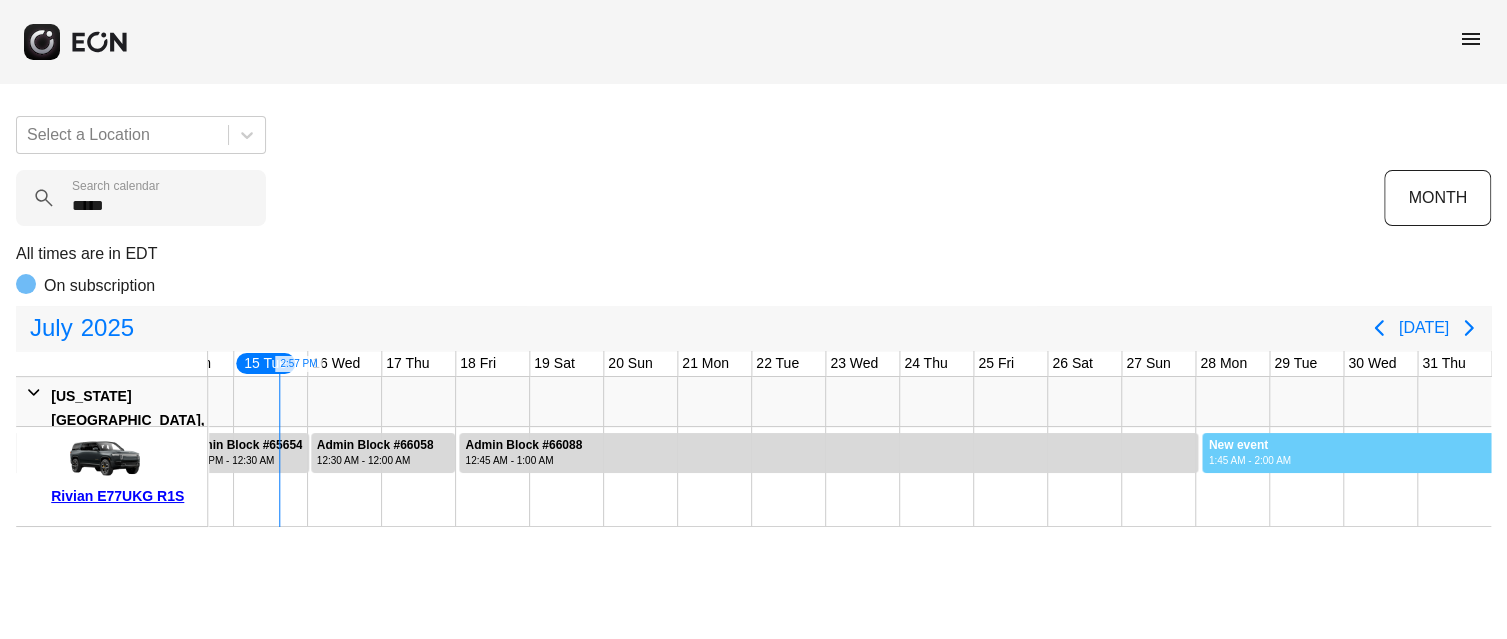 drag, startPoint x: 1275, startPoint y: 459, endPoint x: 1505, endPoint y: 684, distance: 321.75302 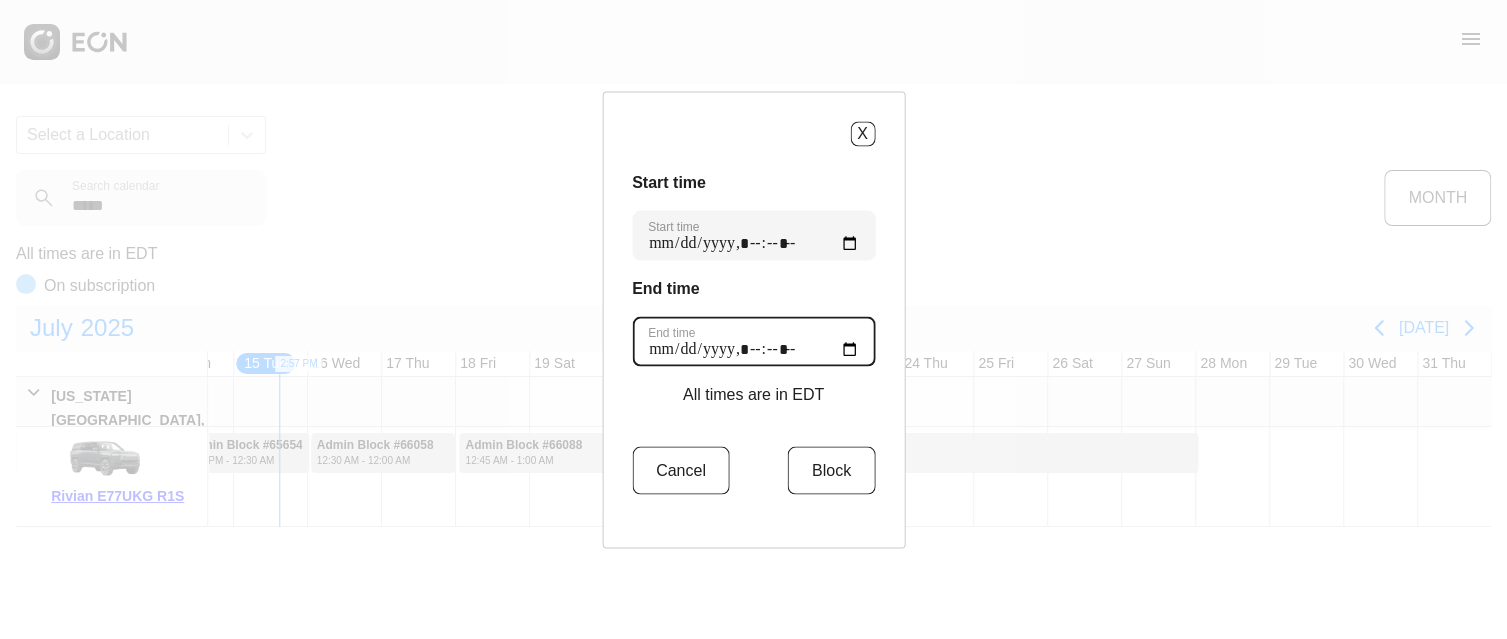 click on "End time" at bounding box center (753, 341) 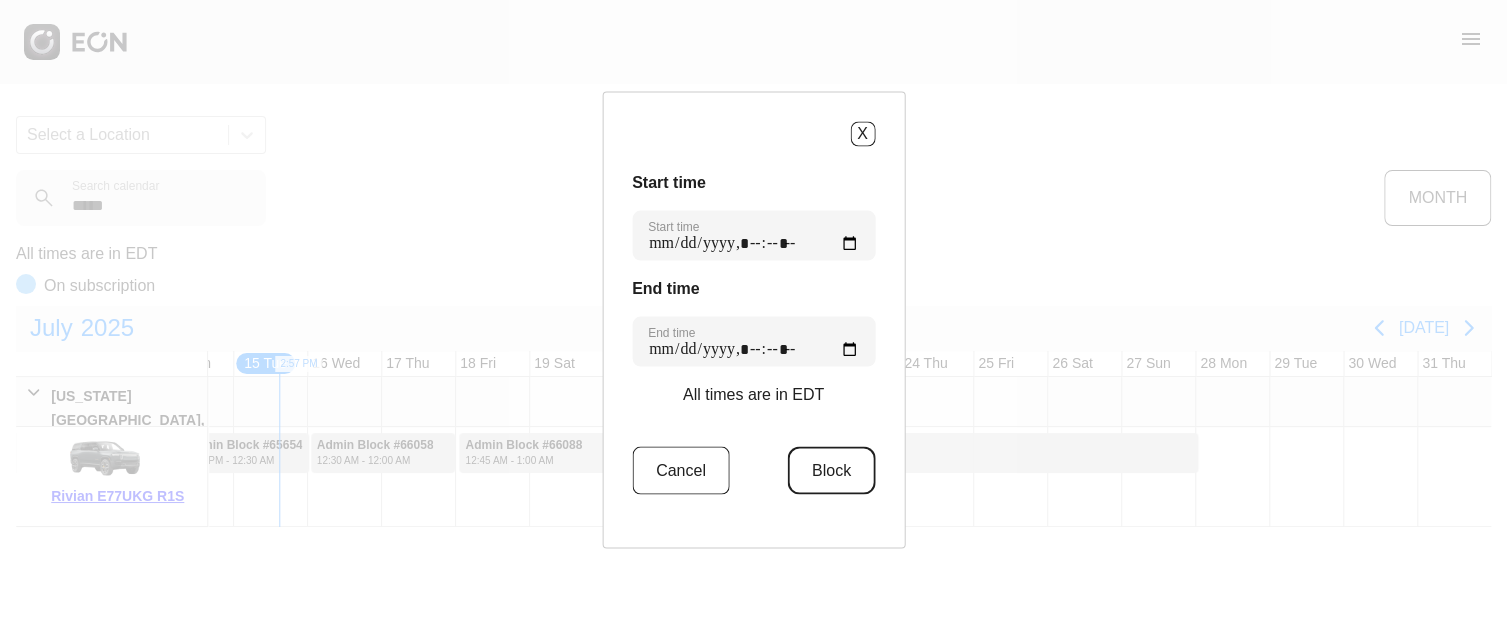 click on "Block" at bounding box center [831, 470] 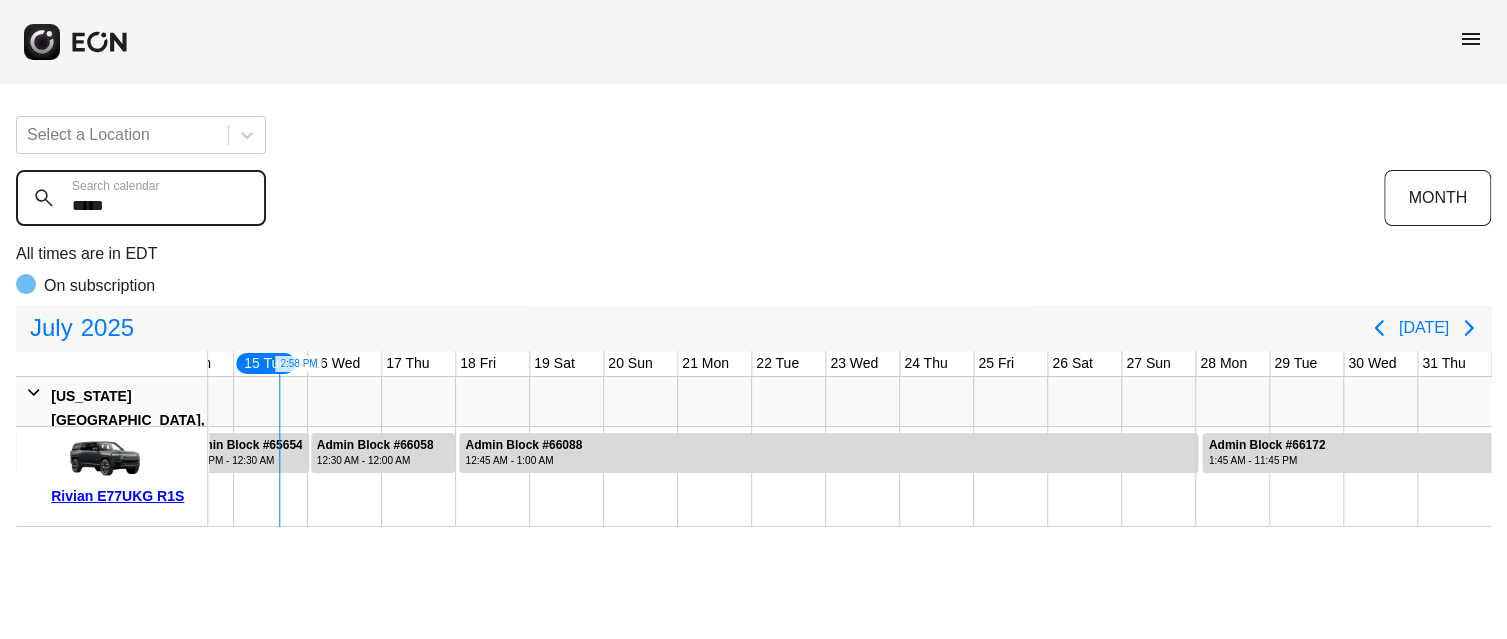 click on "*****" at bounding box center (141, 198) 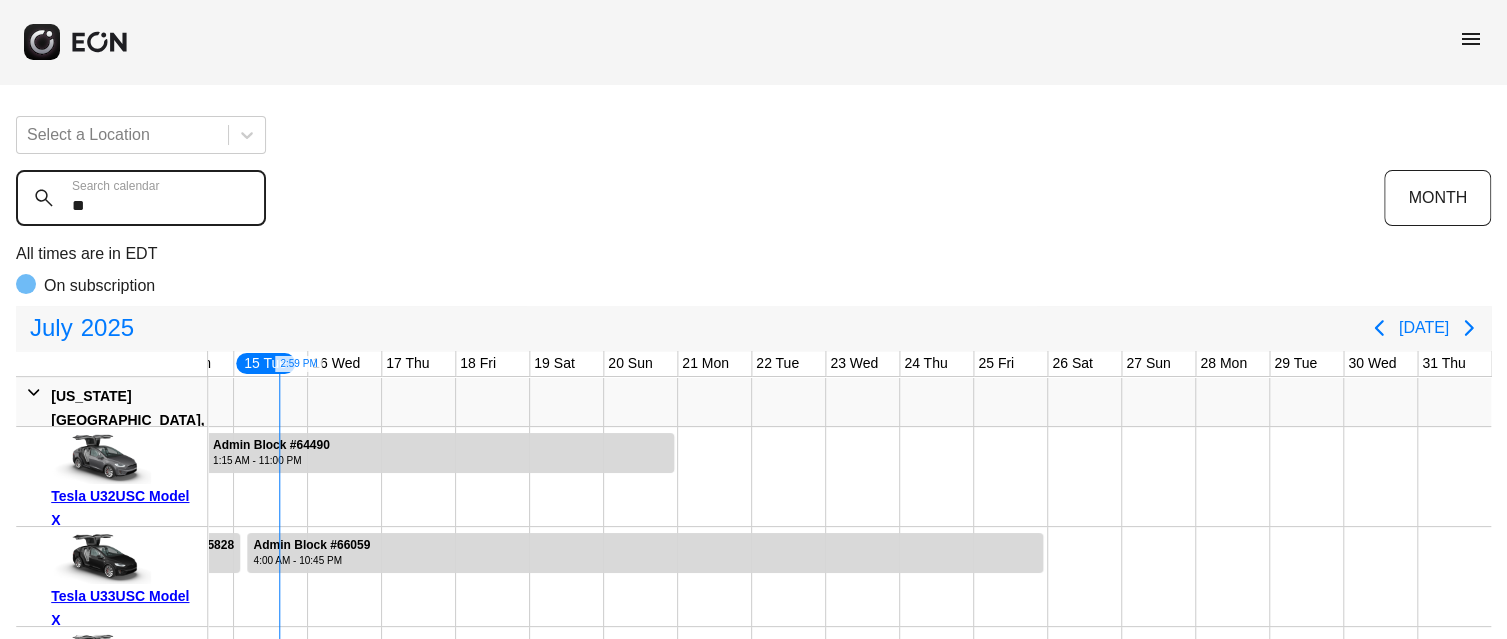 type on "*" 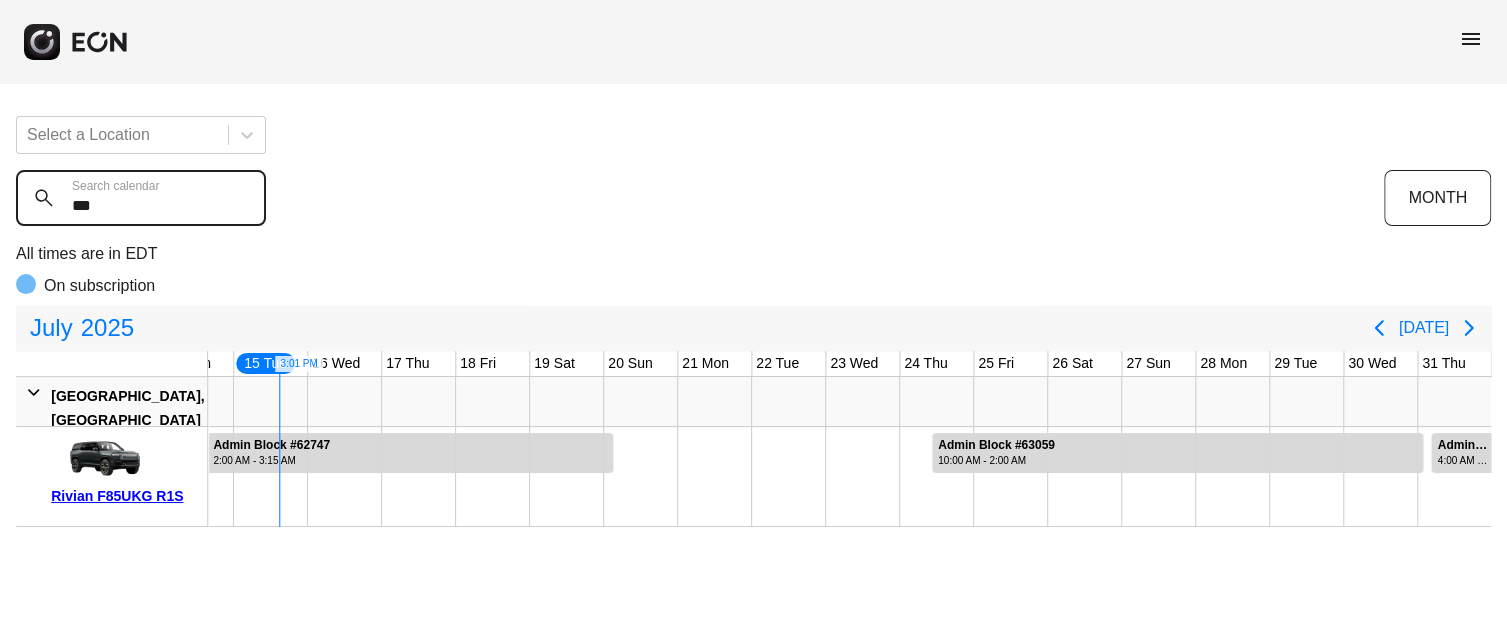 type on "***" 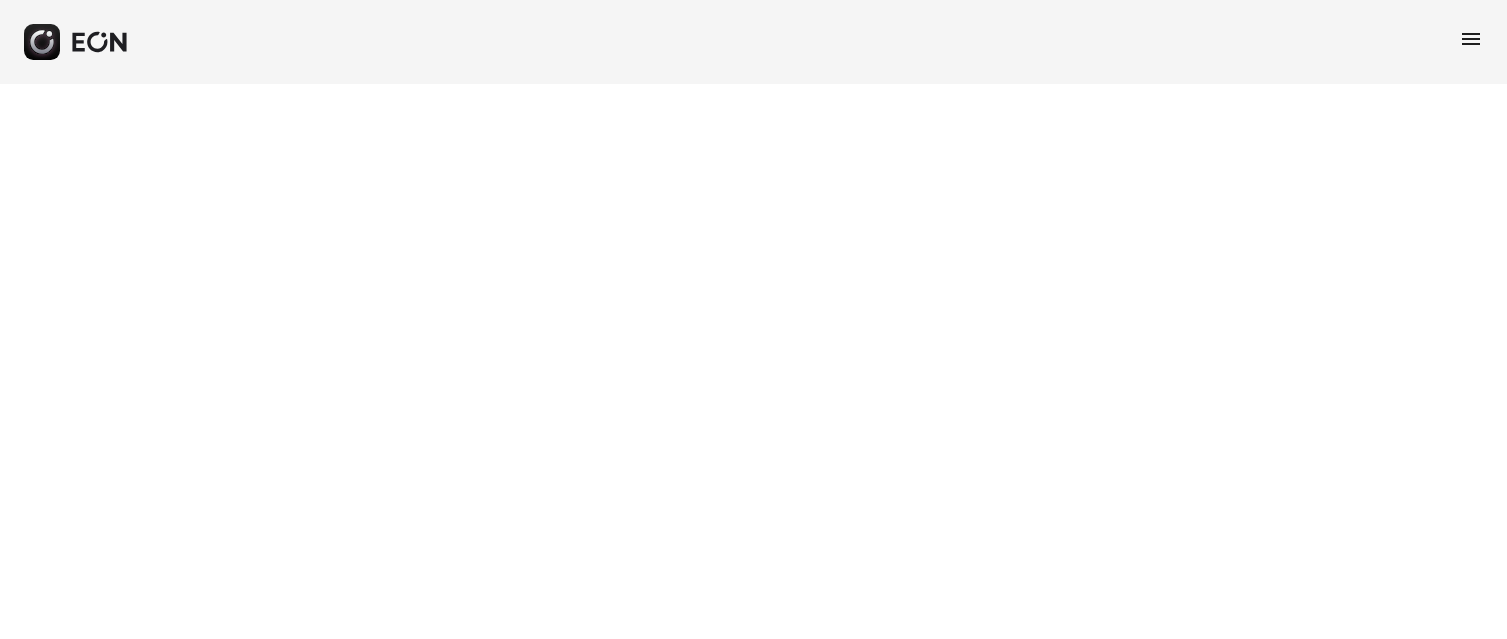scroll, scrollTop: 0, scrollLeft: 0, axis: both 